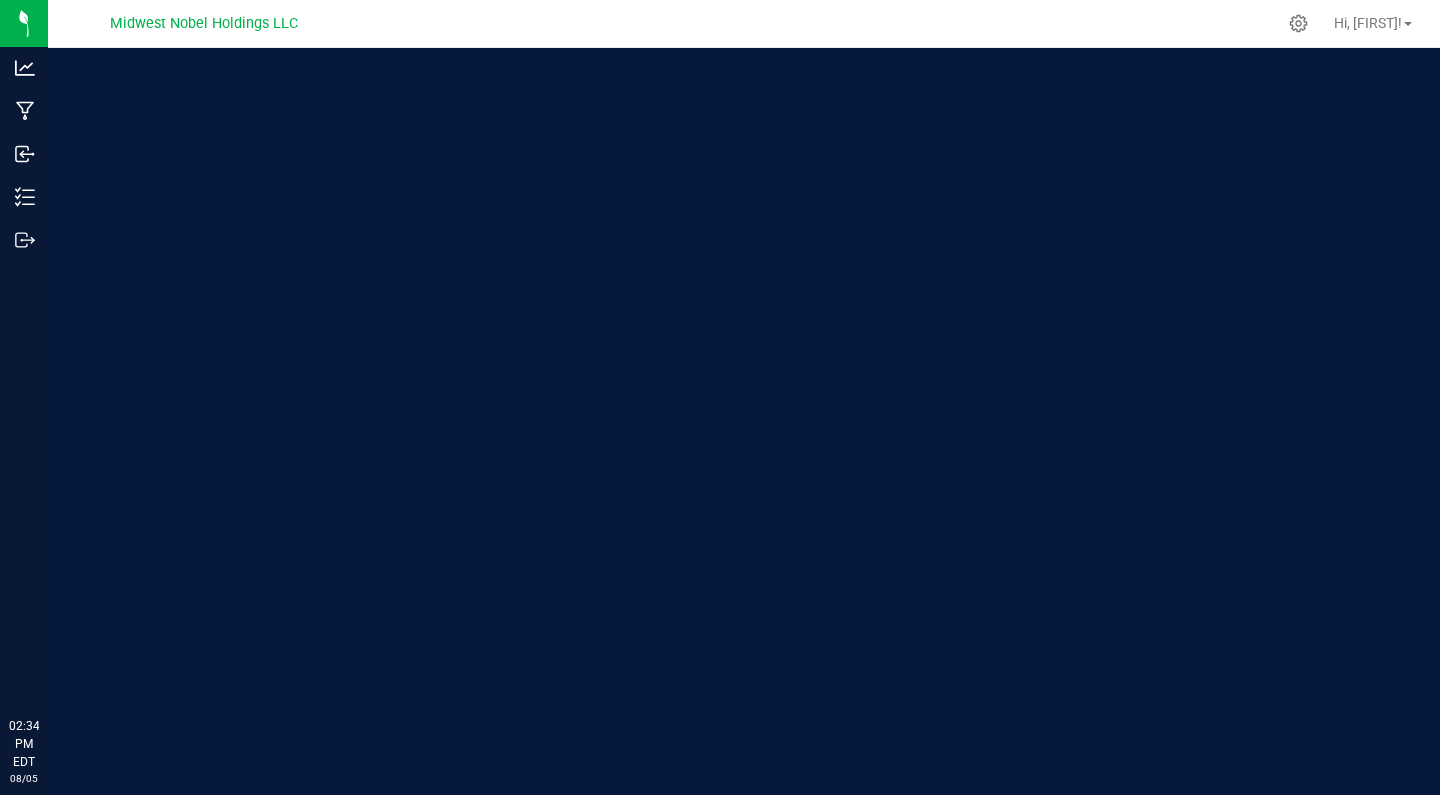 scroll, scrollTop: 0, scrollLeft: 0, axis: both 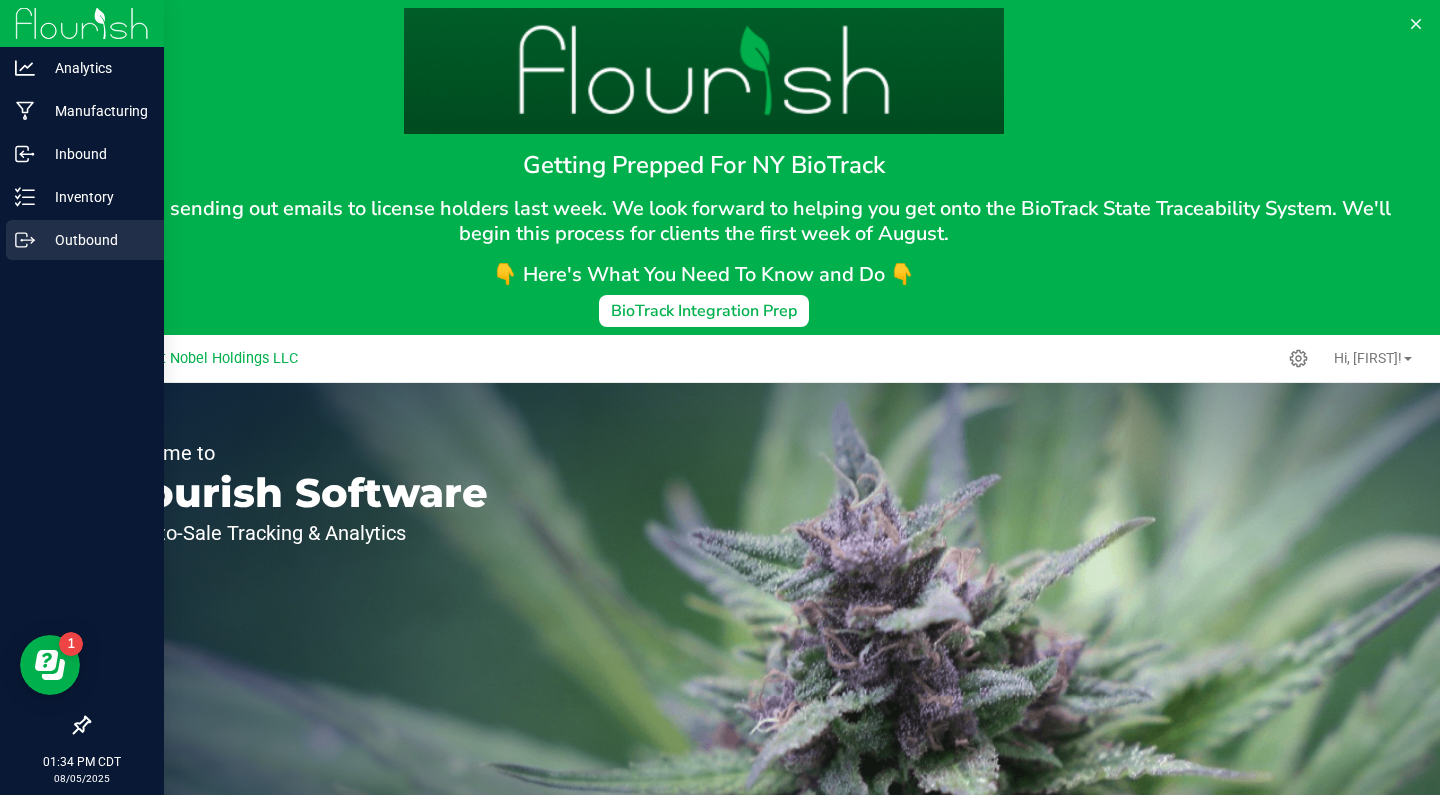 click on "Outbound" at bounding box center (95, 240) 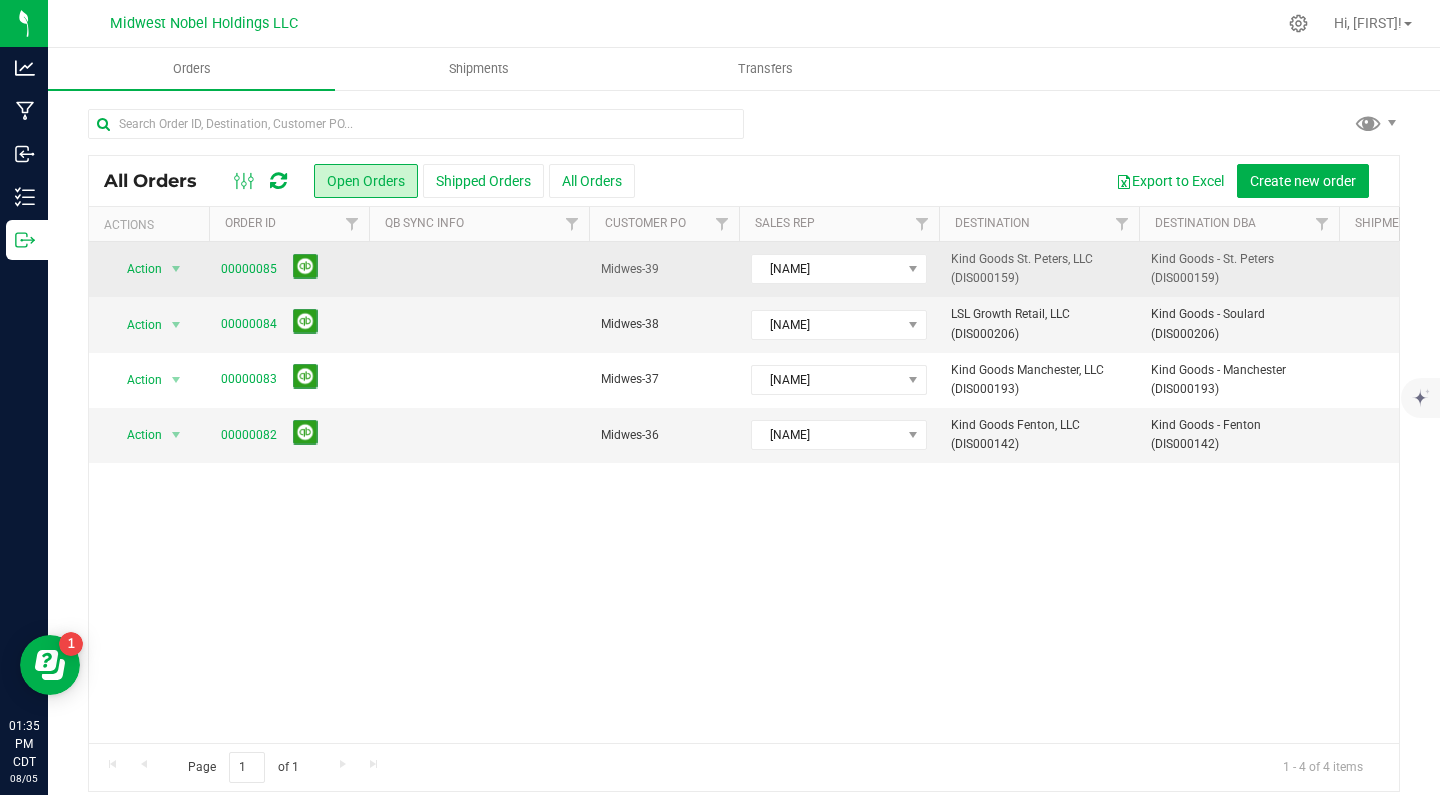 drag, startPoint x: 1017, startPoint y: 277, endPoint x: 949, endPoint y: 253, distance: 72.11102 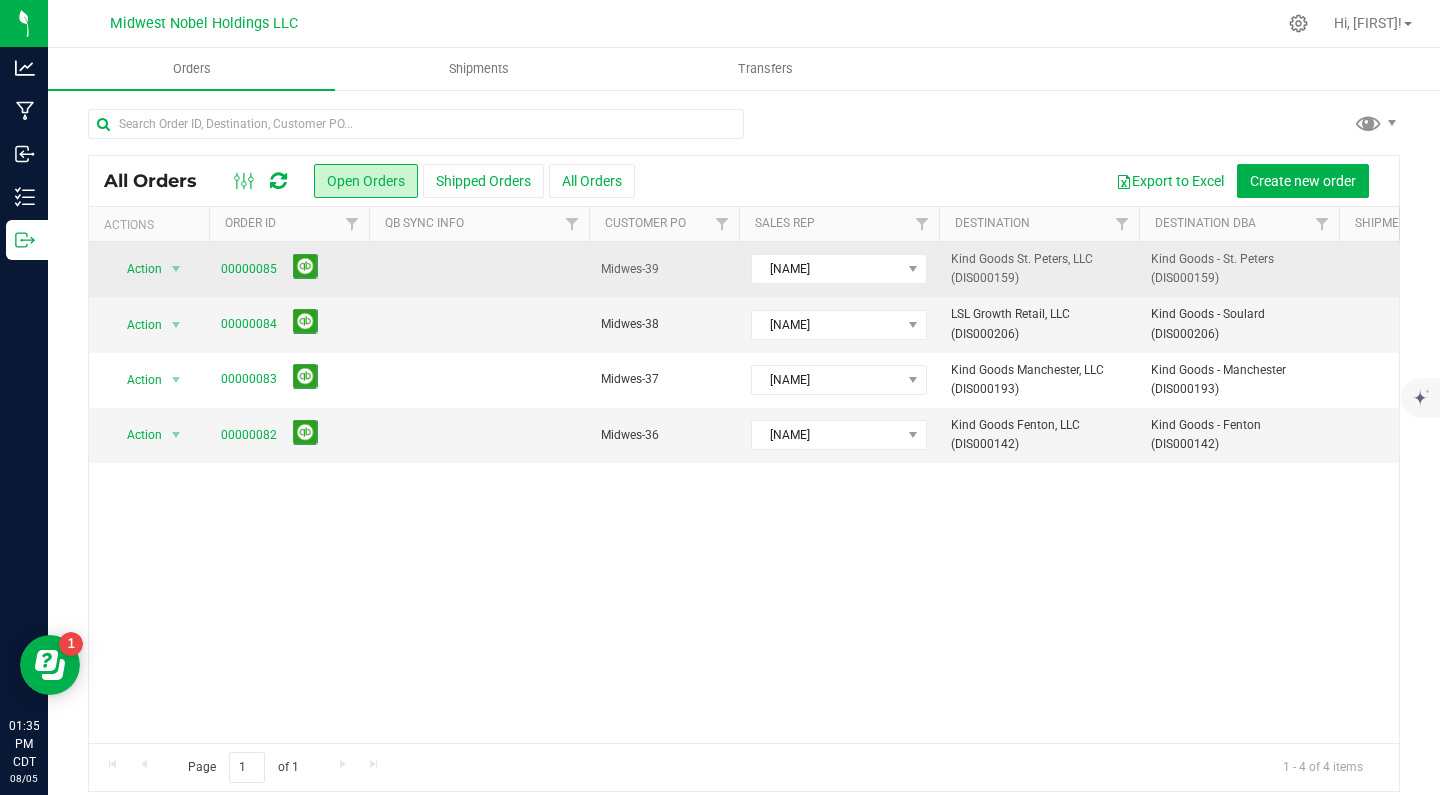 click on "Kind Goods St. Peters, LLC (DIS000159)" at bounding box center (1039, 269) 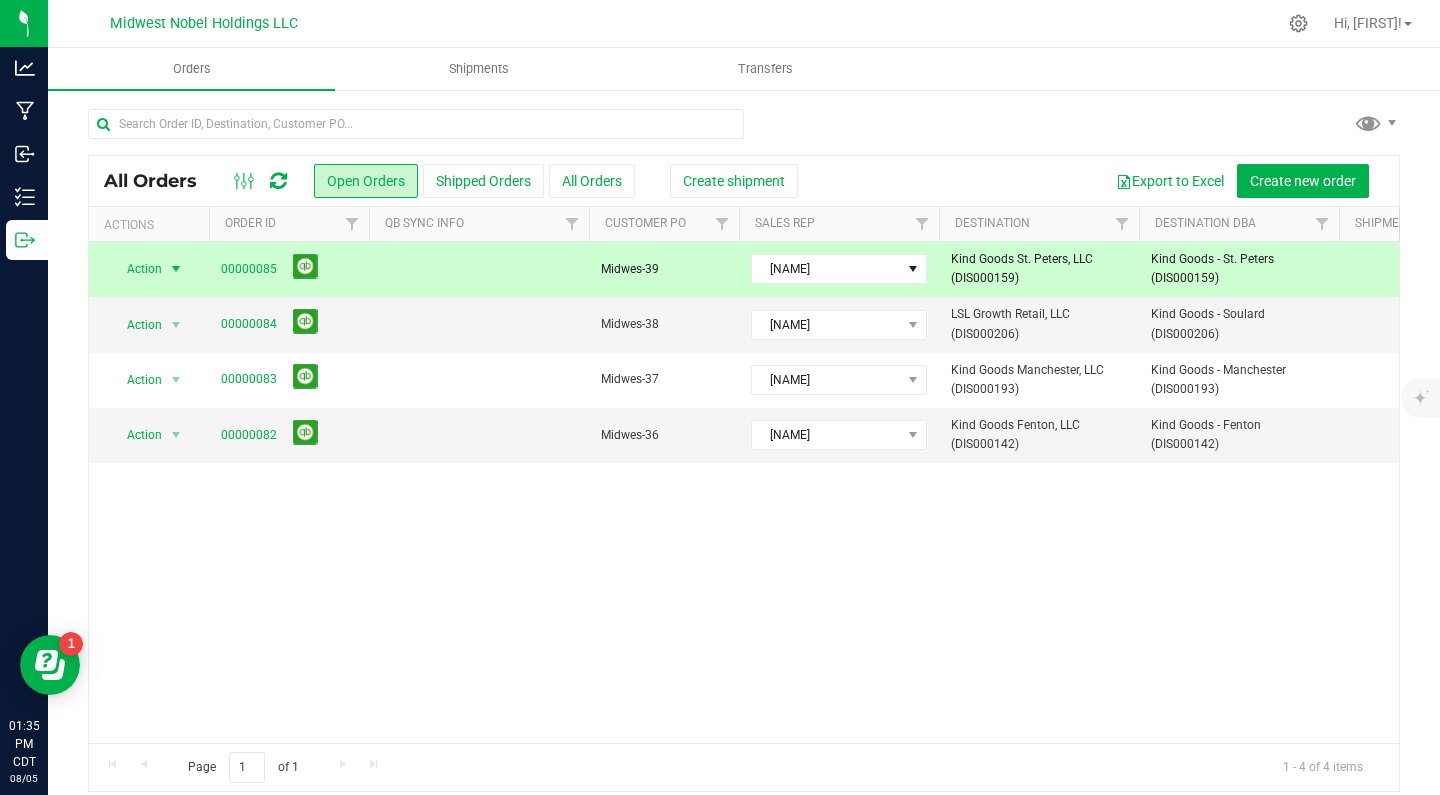 copy on "Kind Goods St. Peters, LLC (DIS000159)" 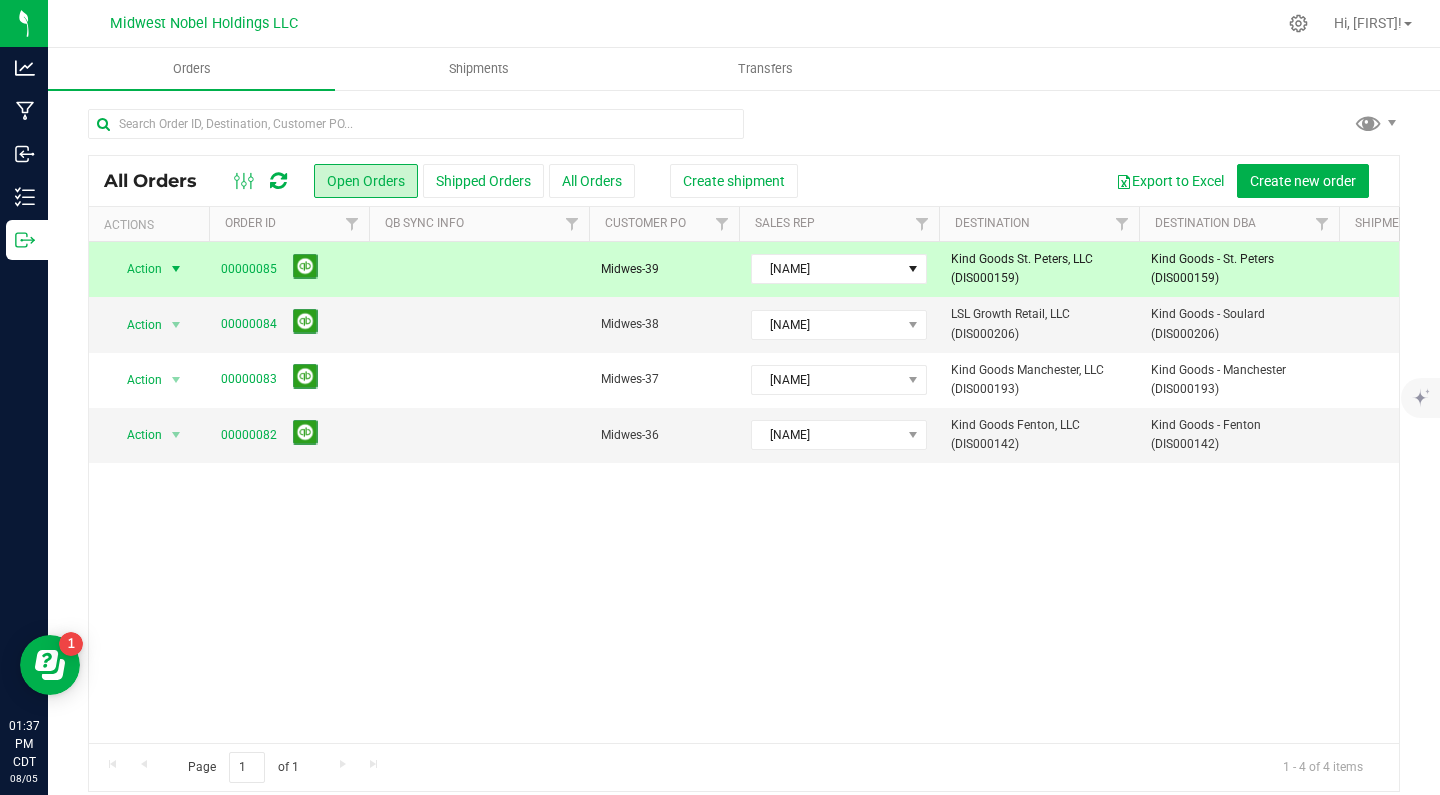 click on "Kind Goods St. Peters, LLC (DIS000159)" at bounding box center [1039, 269] 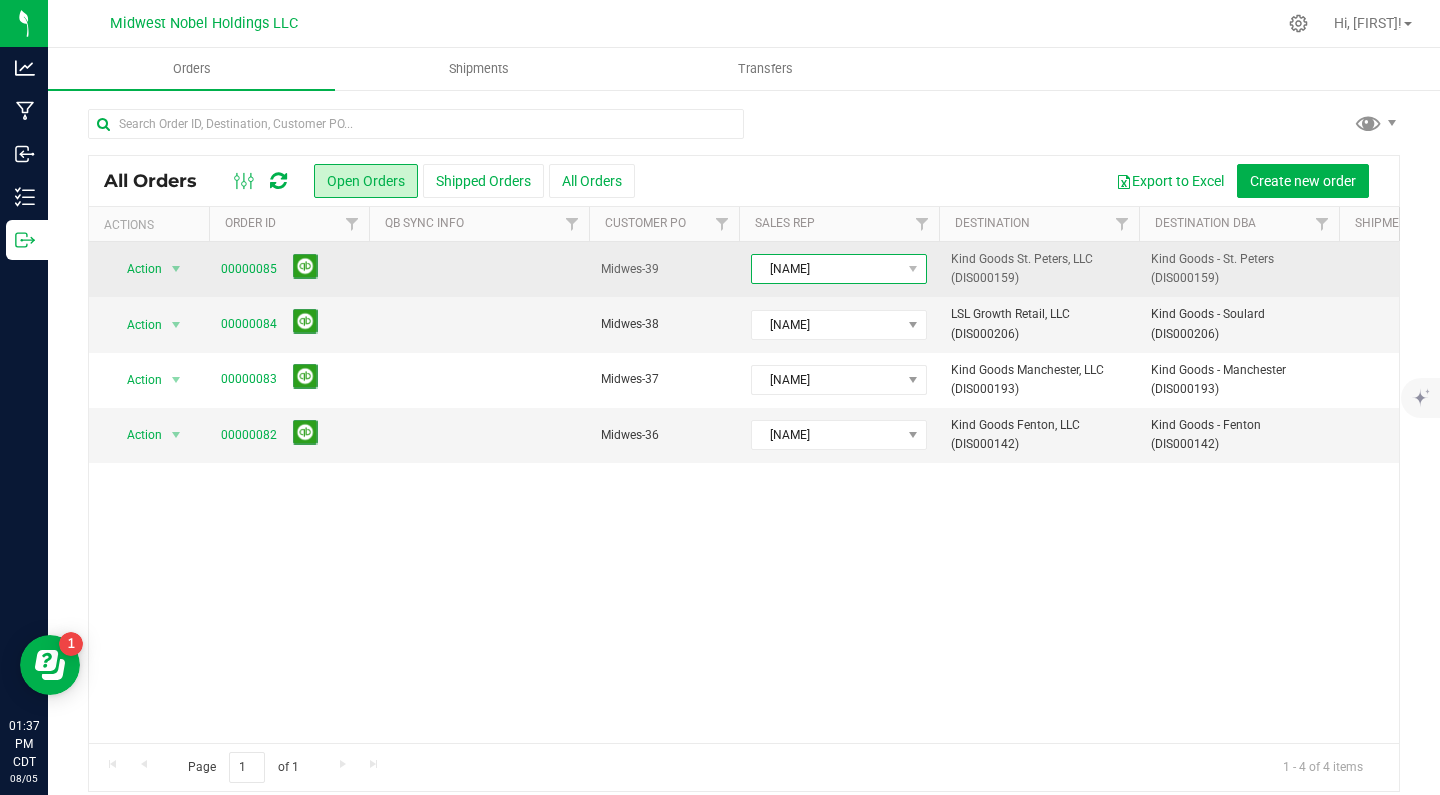 click on "[NAME]" at bounding box center (826, 269) 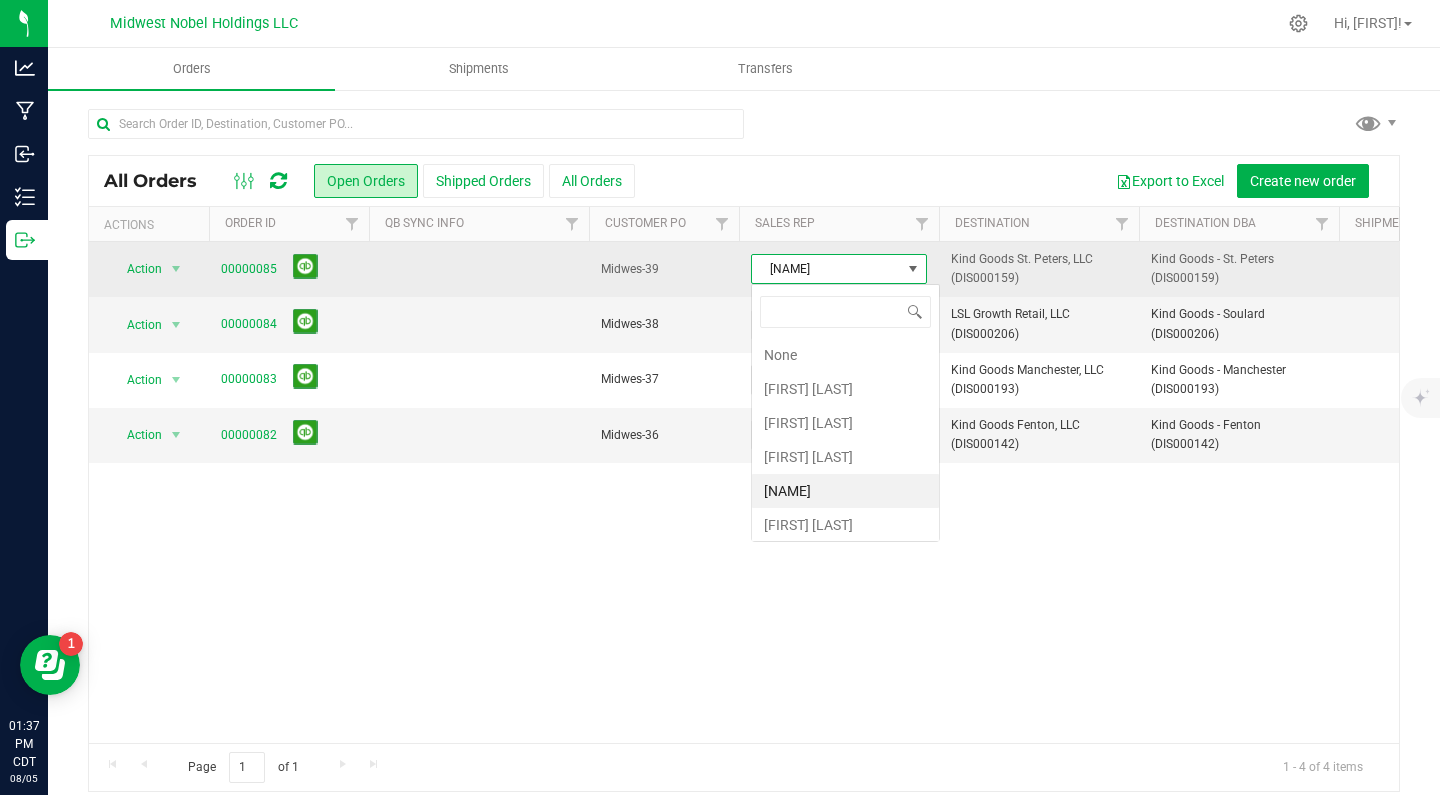 scroll, scrollTop: 99970, scrollLeft: 99824, axis: both 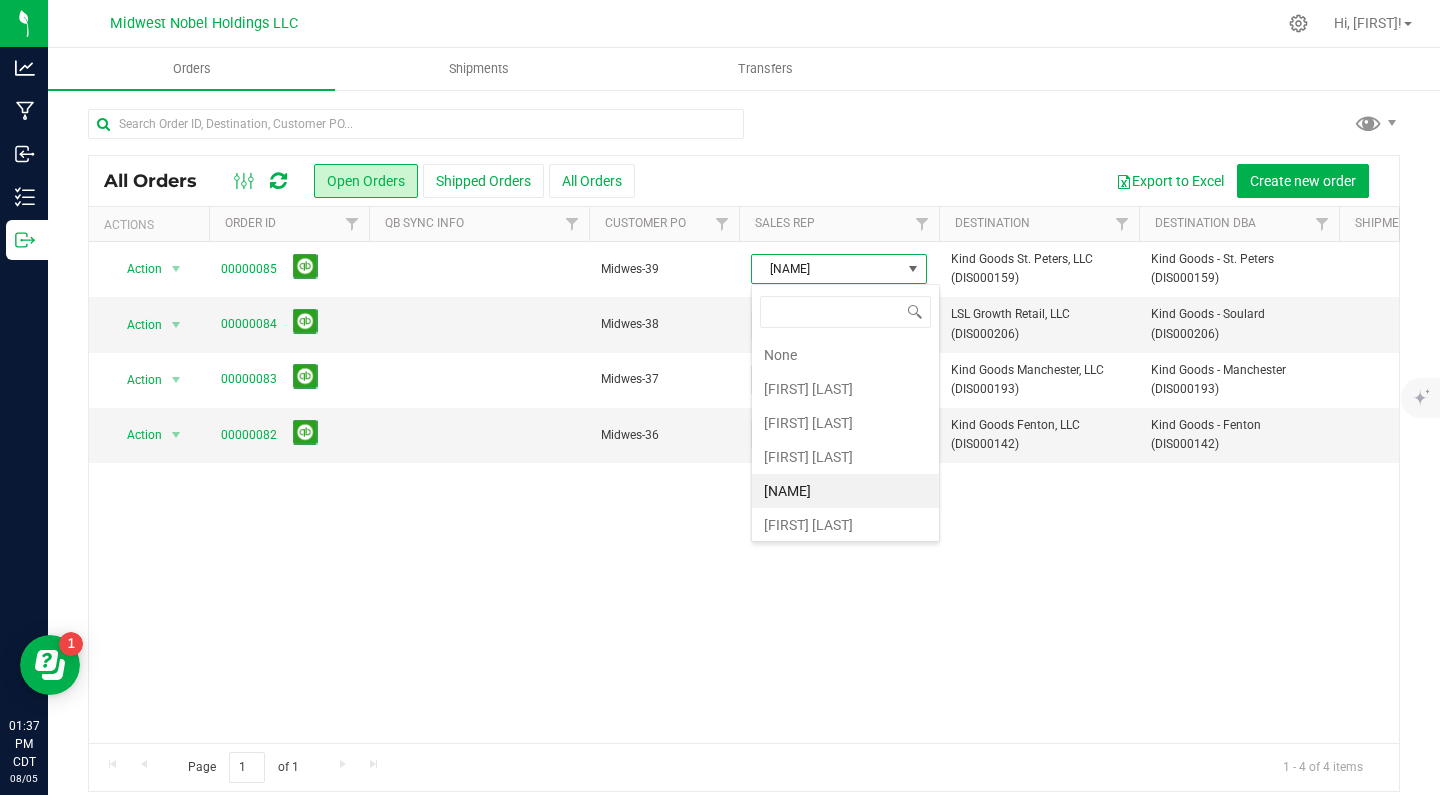 click on "[CITY]," at bounding box center [744, 492] 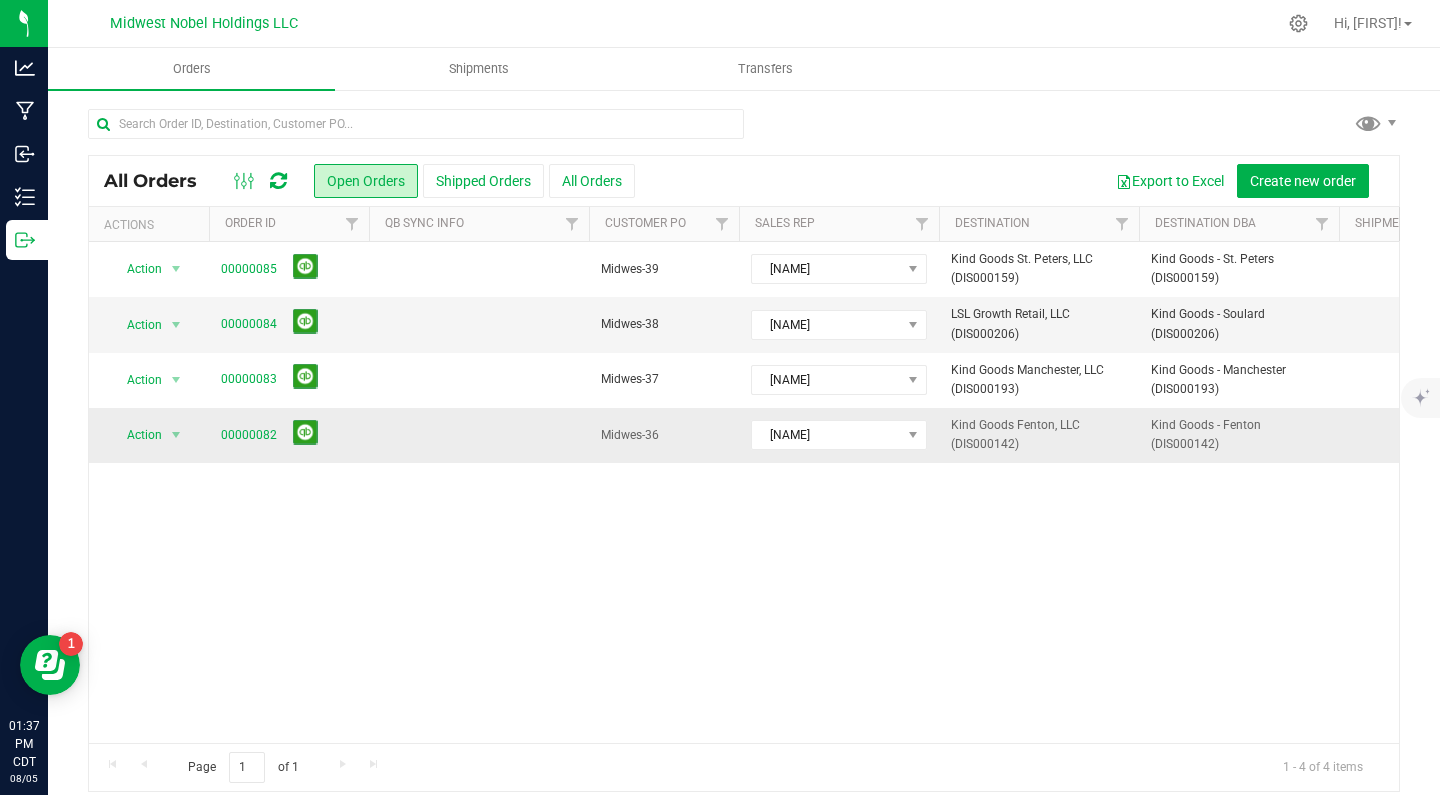 drag, startPoint x: 1253, startPoint y: 450, endPoint x: 1109, endPoint y: 444, distance: 144.12494 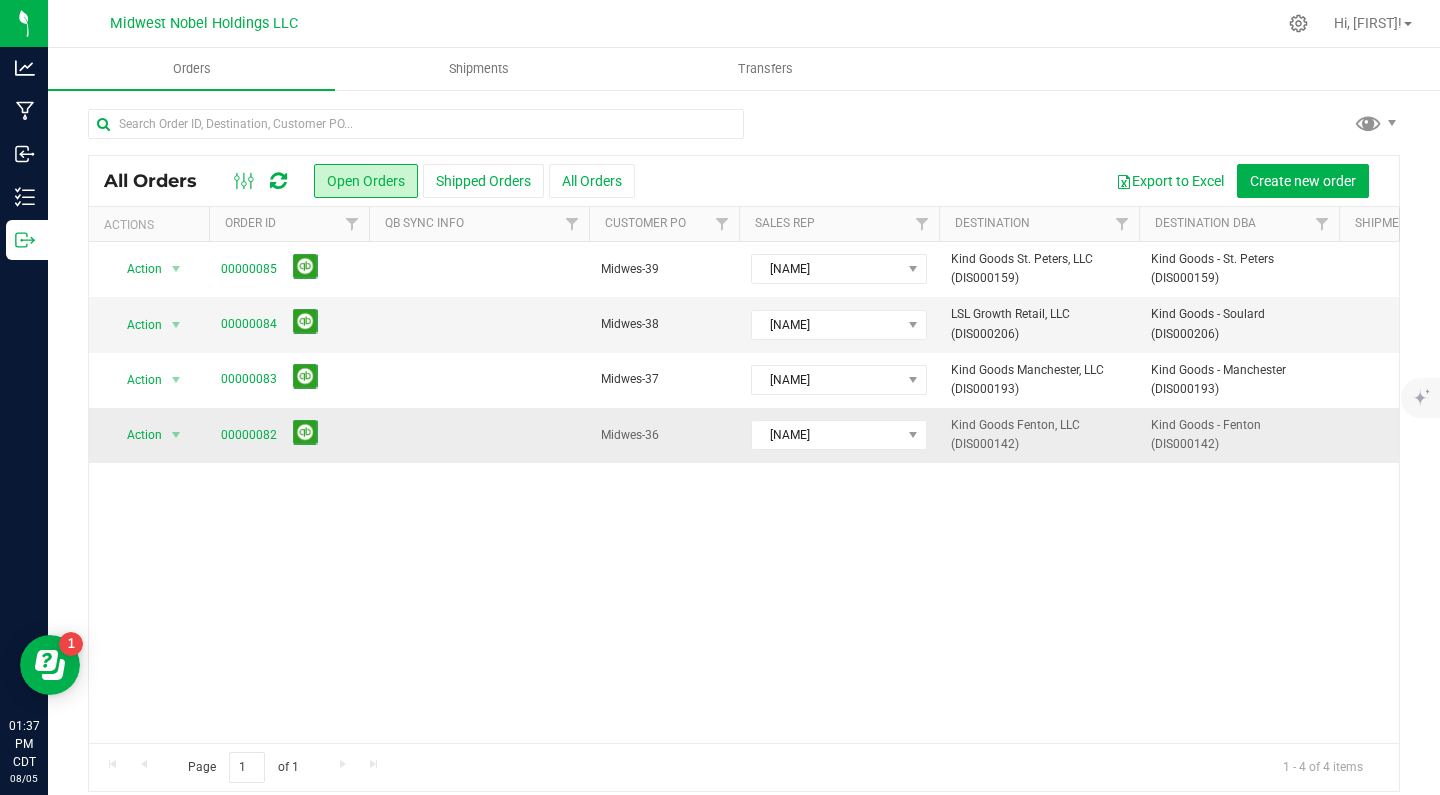 click on "[NUMBER] Gravois Bluffs Cir,
Suite B" at bounding box center [2269, 435] 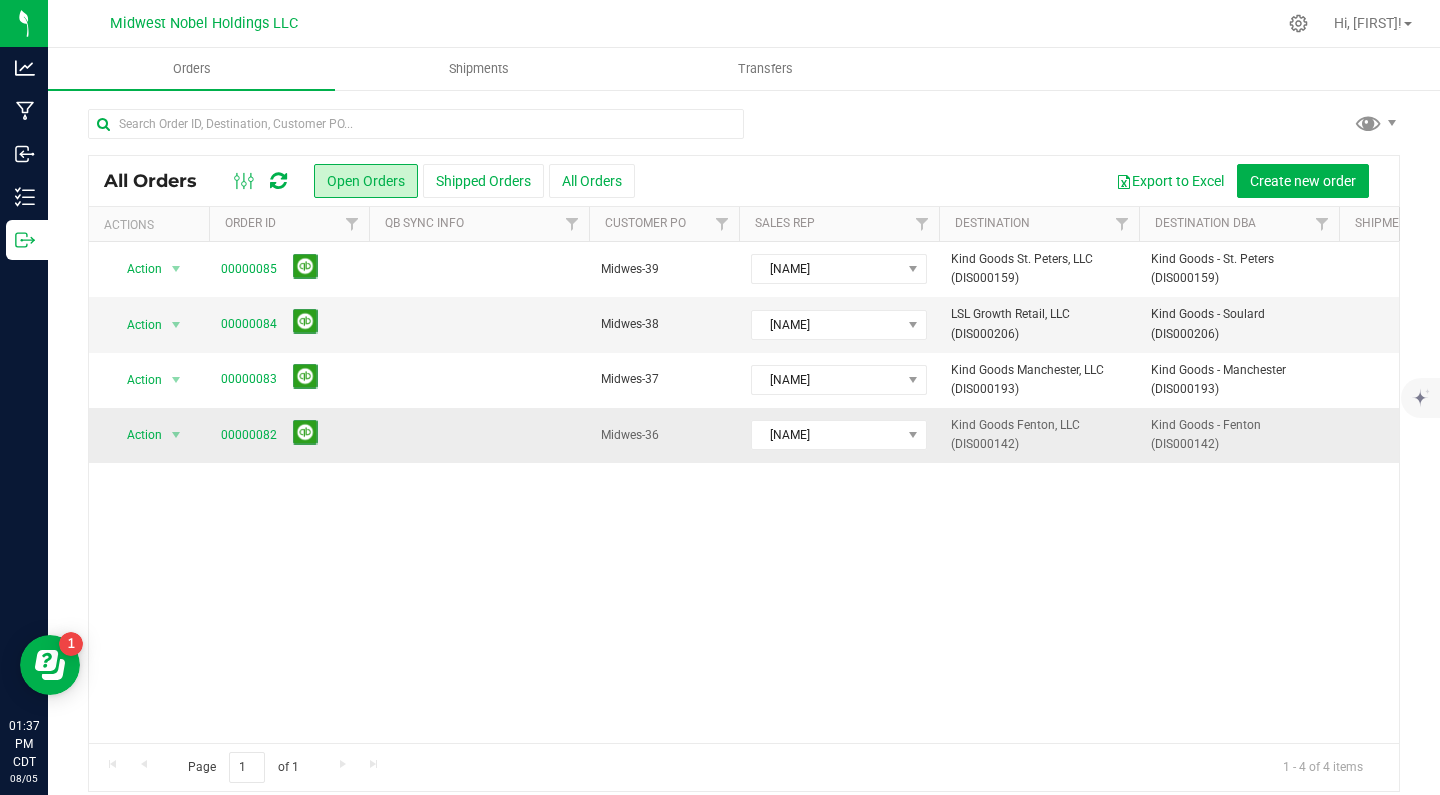 click on "Kind Goods Fenton, LLC (DIS000142)" at bounding box center (1039, 435) 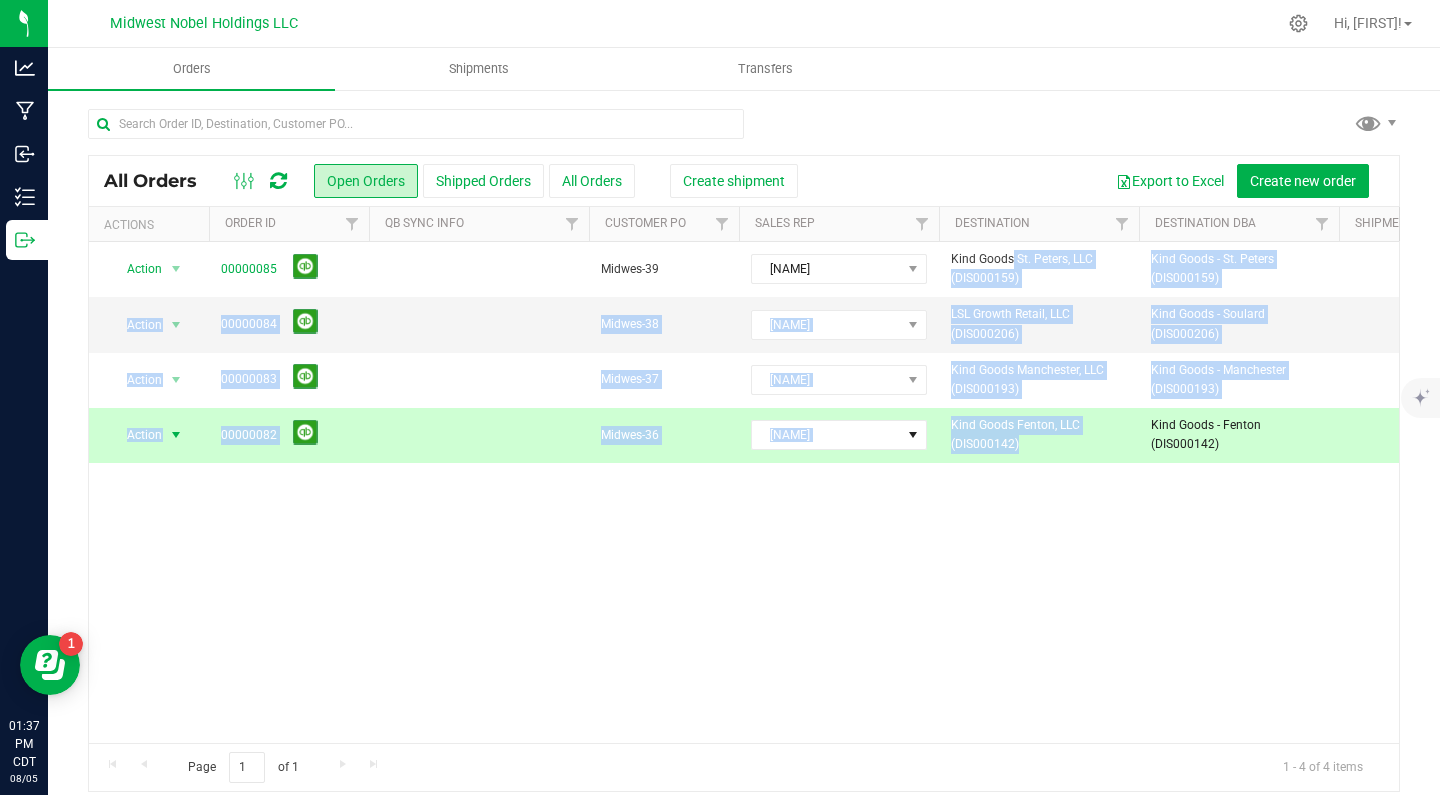 drag, startPoint x: 955, startPoint y: 261, endPoint x: 1225, endPoint y: 461, distance: 336.00595 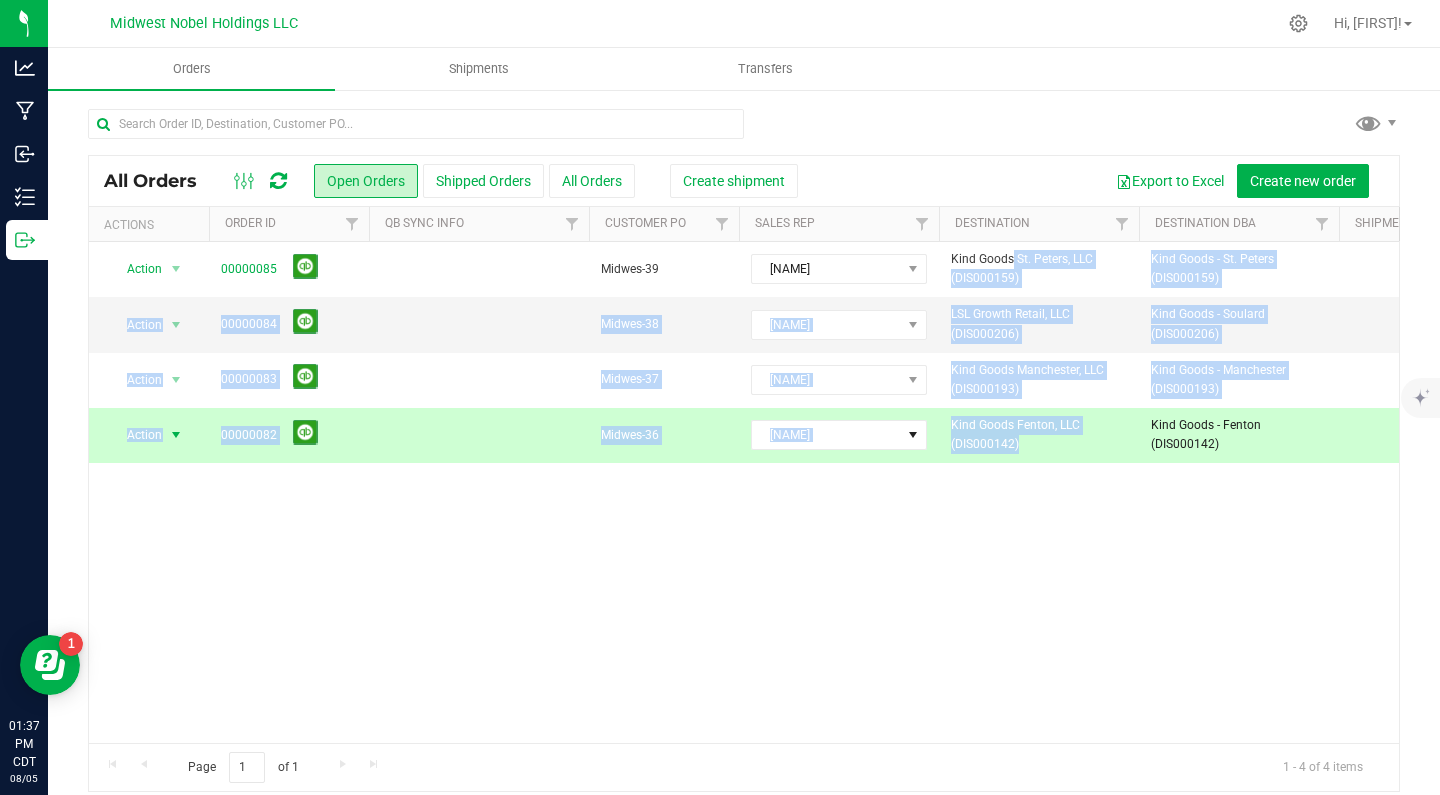 click on "[CITY]," at bounding box center [2269, 352] 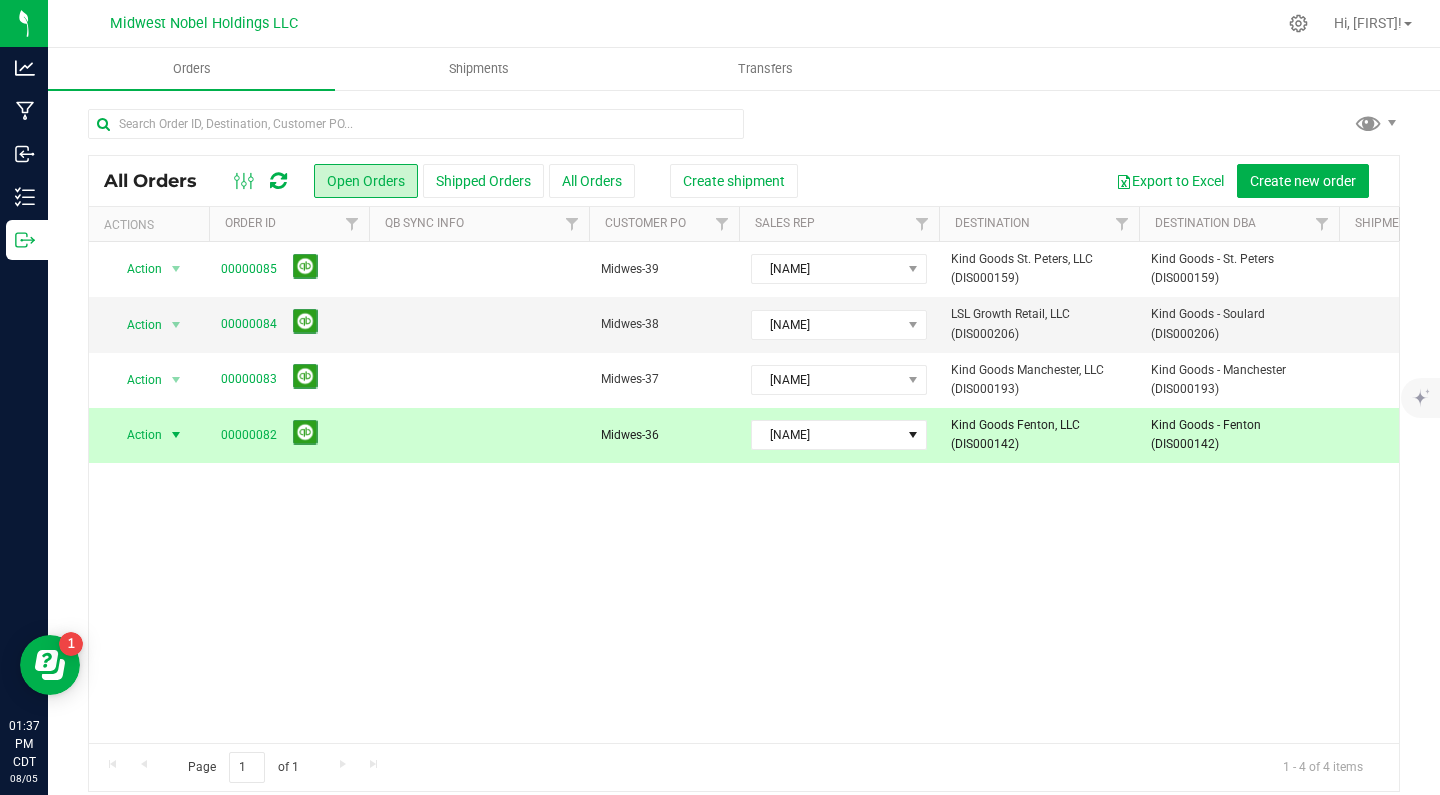 click on "[CITY]," at bounding box center [744, 492] 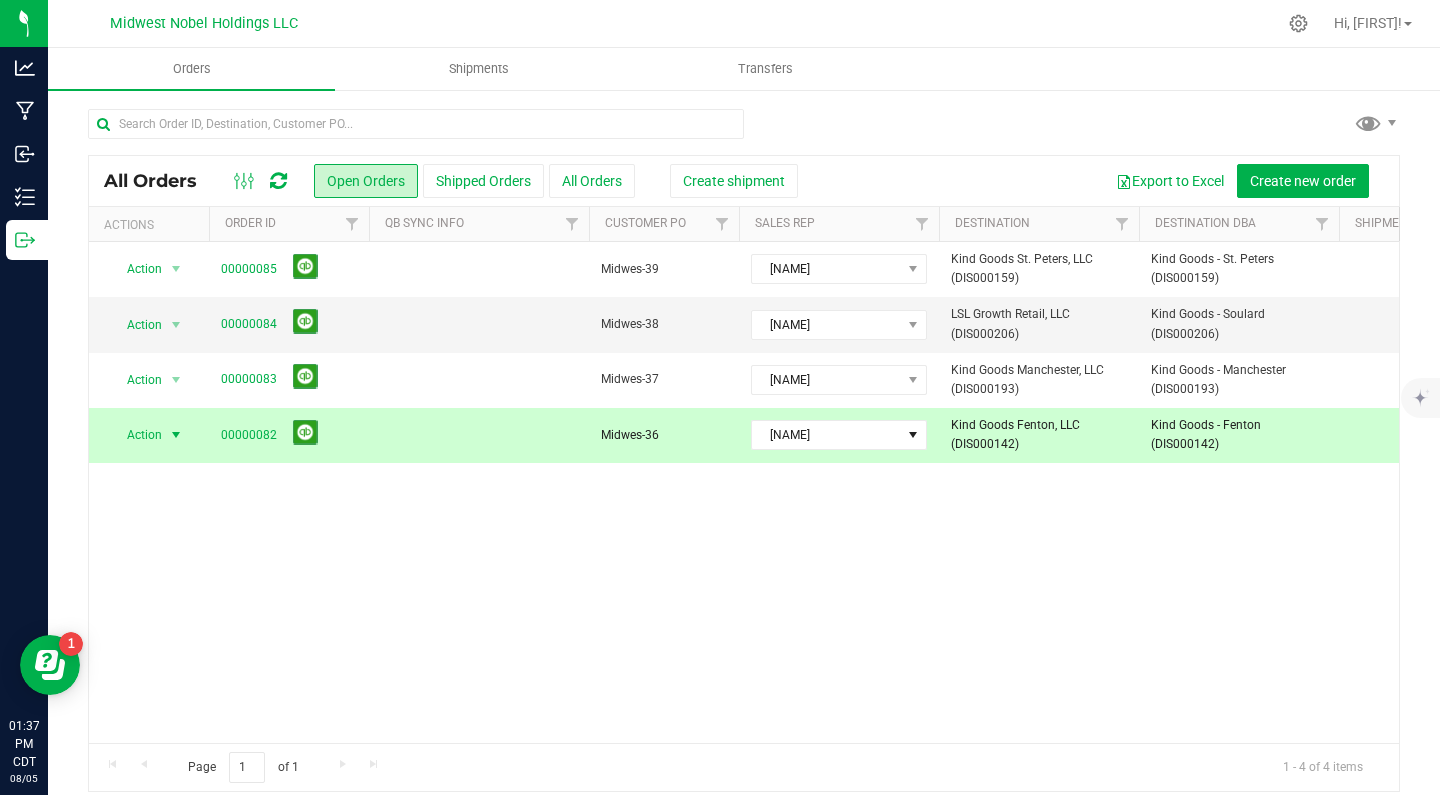 drag, startPoint x: 1220, startPoint y: 443, endPoint x: 1222, endPoint y: 560, distance: 117.01709 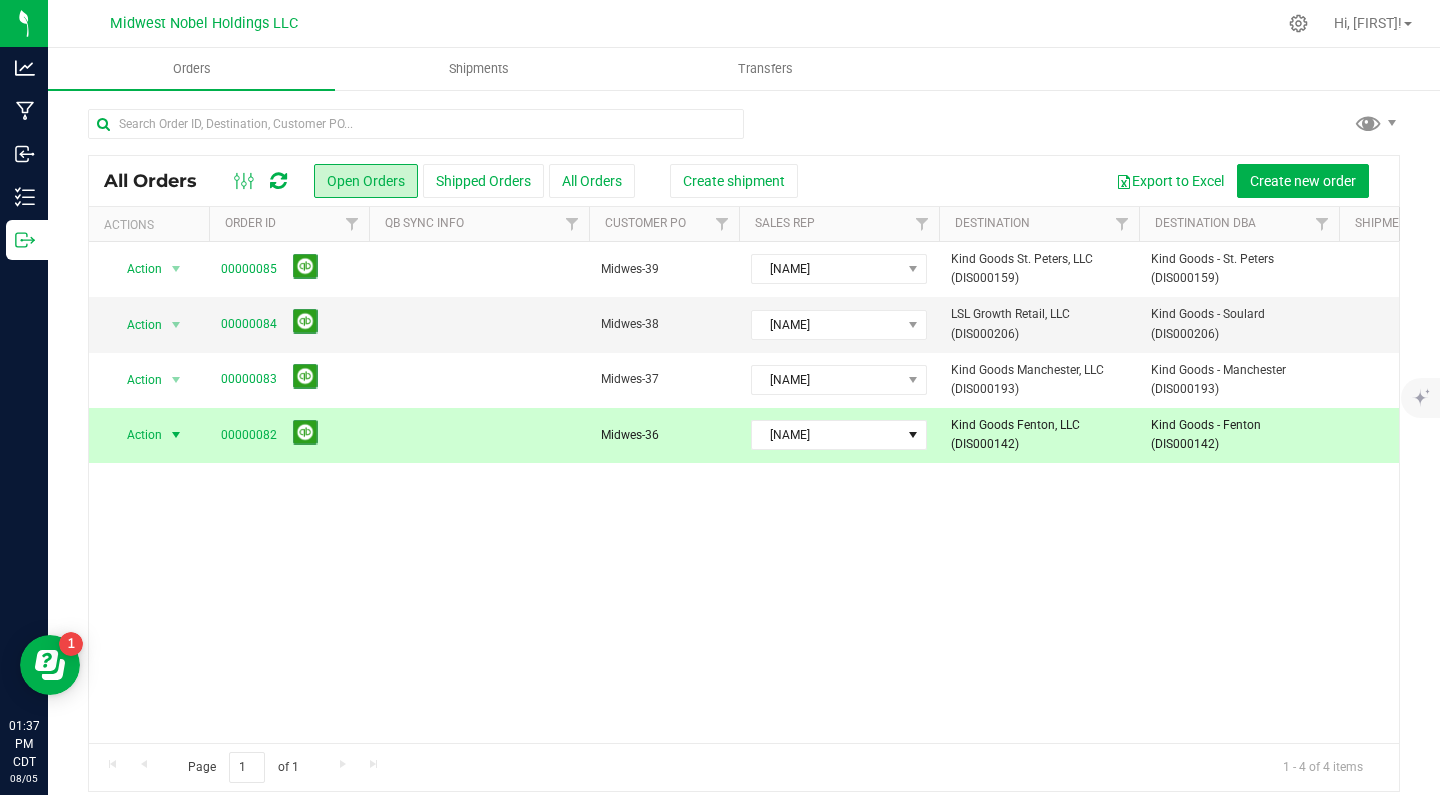 click on "[CITY]," at bounding box center (744, 492) 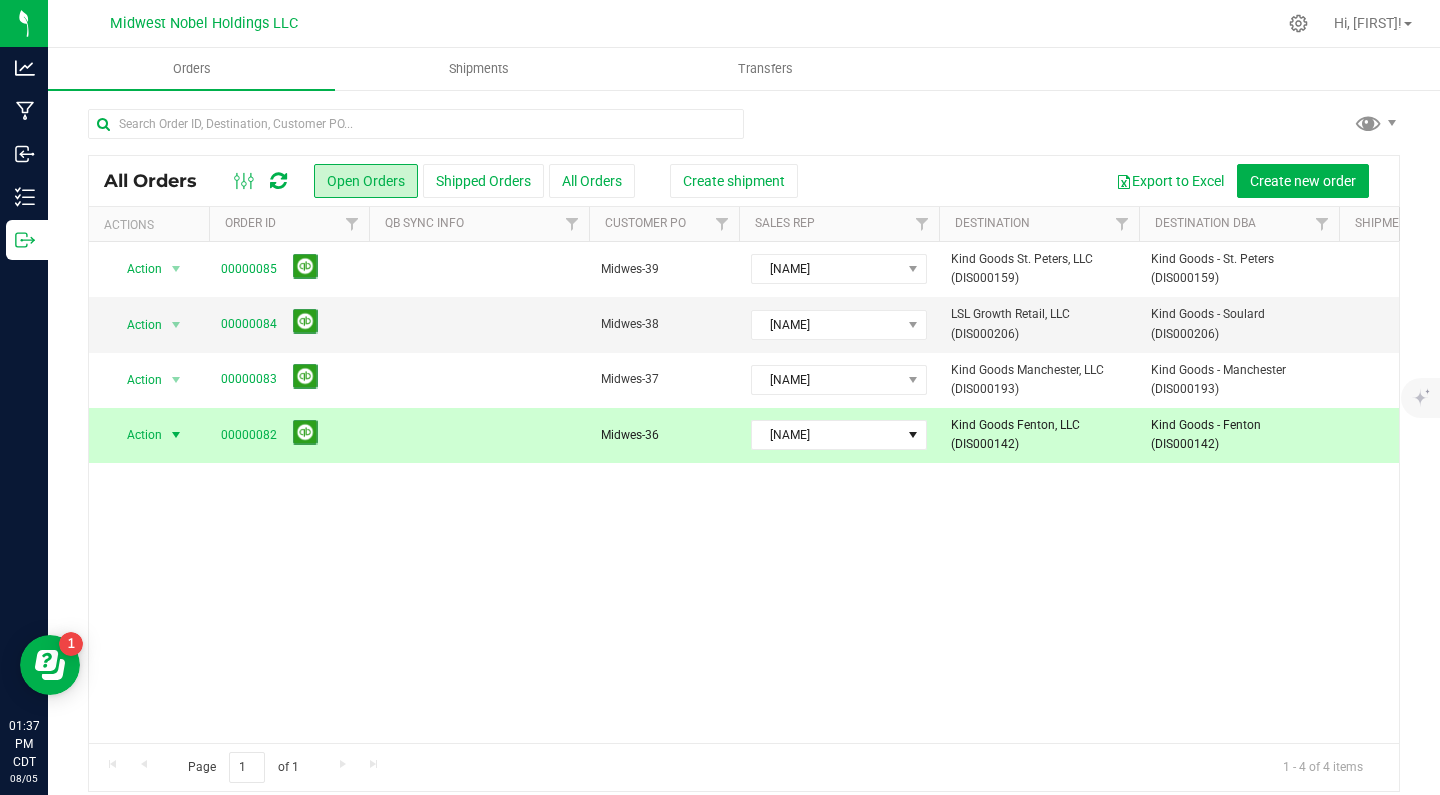 click on "[CITY]," at bounding box center [744, 492] 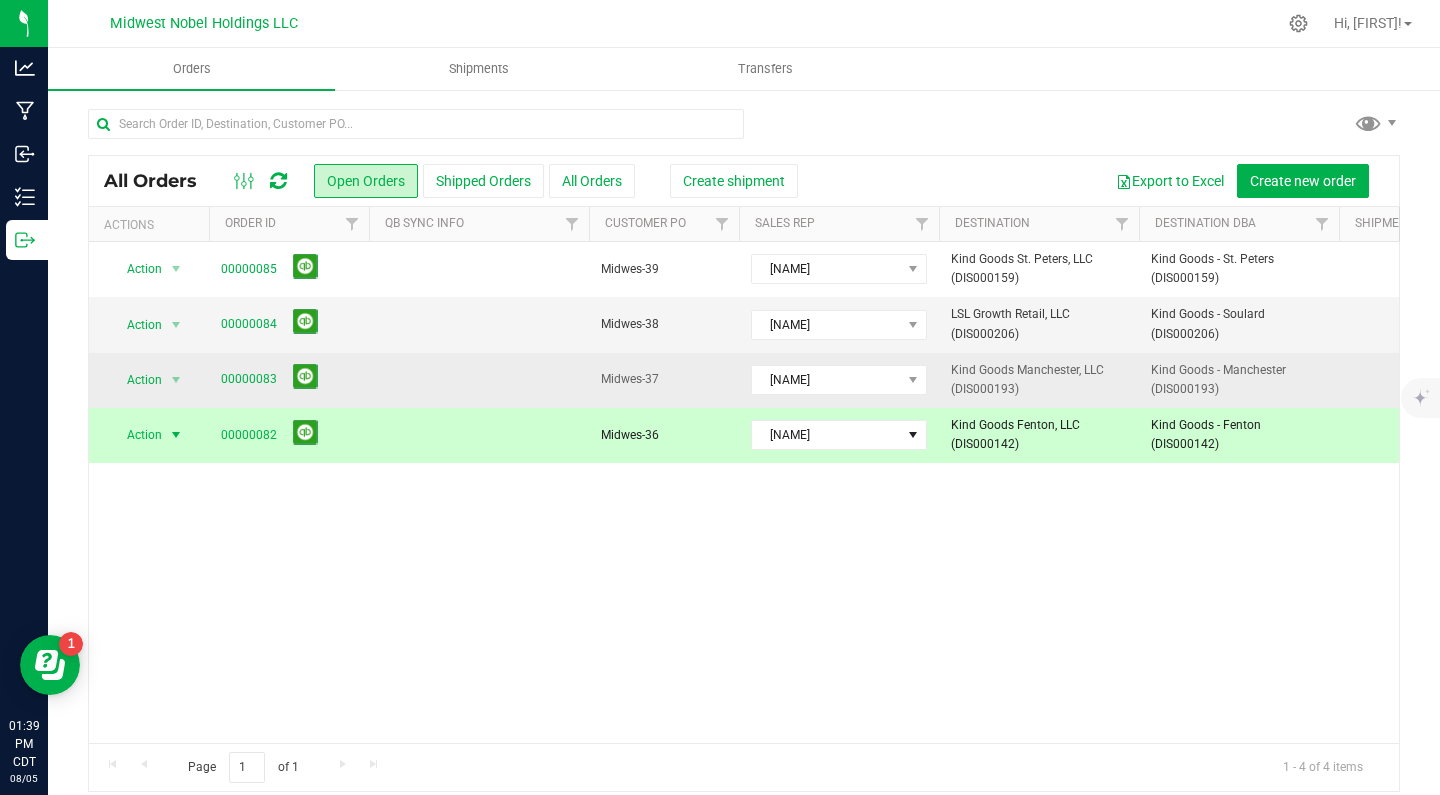 drag, startPoint x: 1012, startPoint y: 385, endPoint x: 968, endPoint y: 374, distance: 45.35416 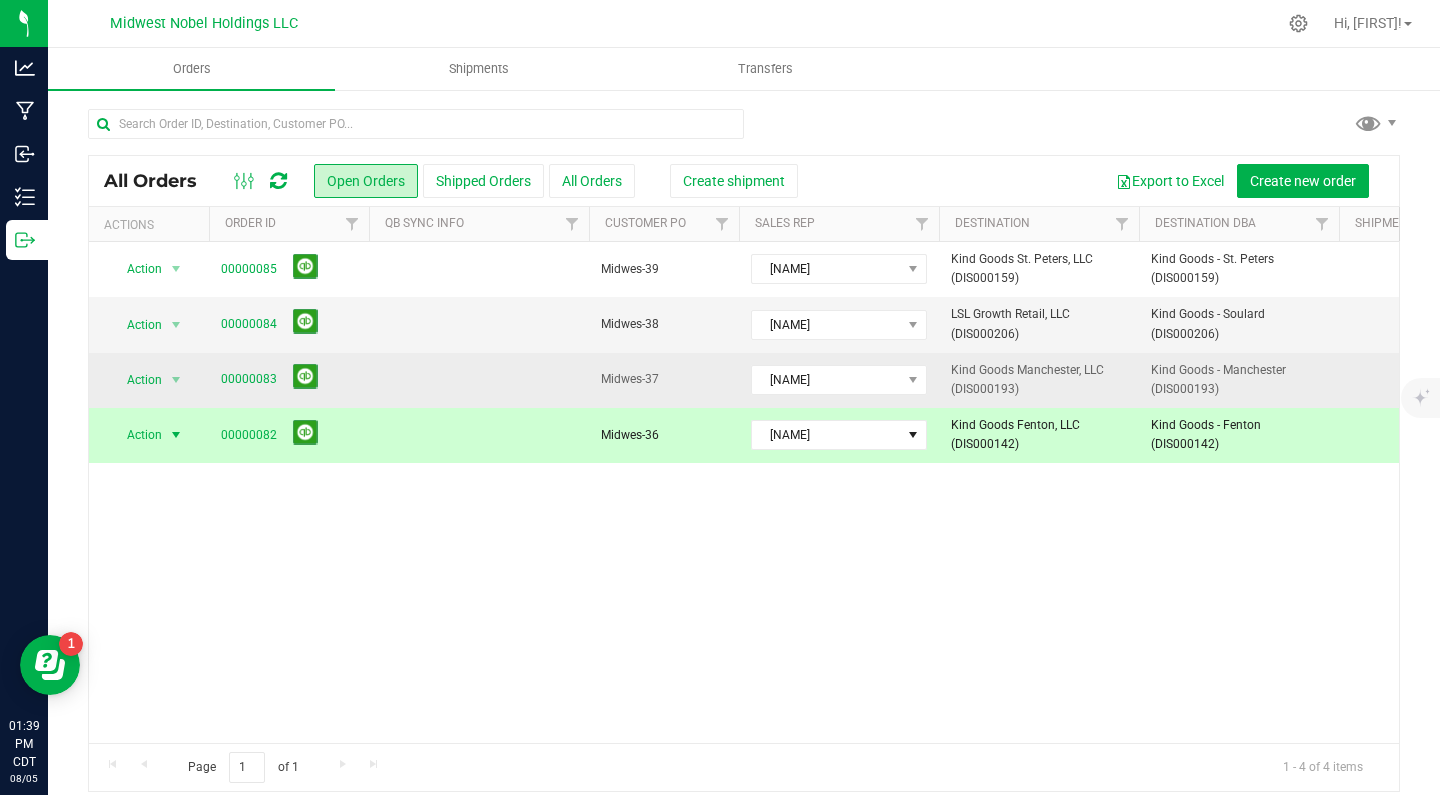 click on "Kind Goods Manchester, LLC (DIS000193)" at bounding box center (1039, 380) 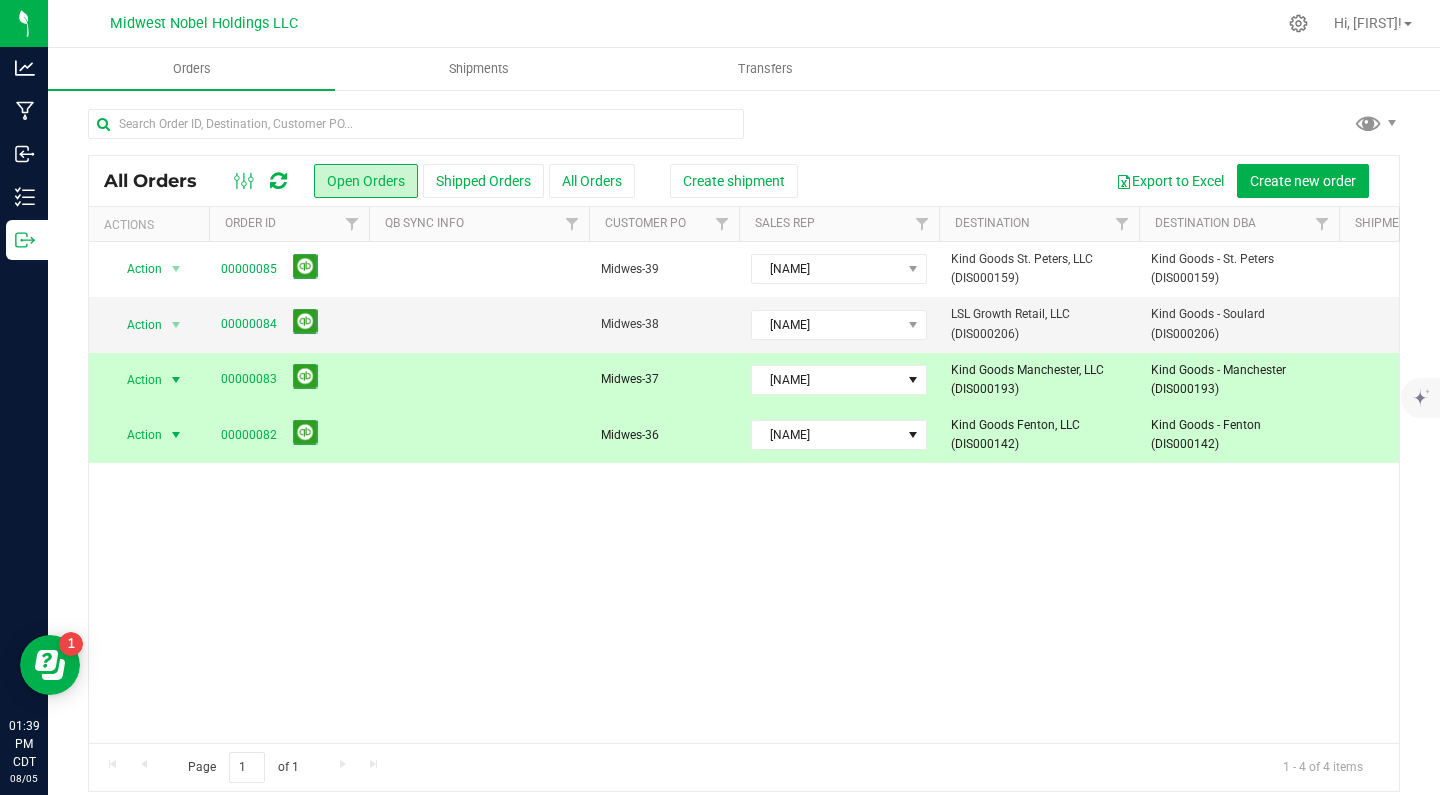 click on "Kind Goods Manchester, LLC (DIS000193)" at bounding box center [1039, 380] 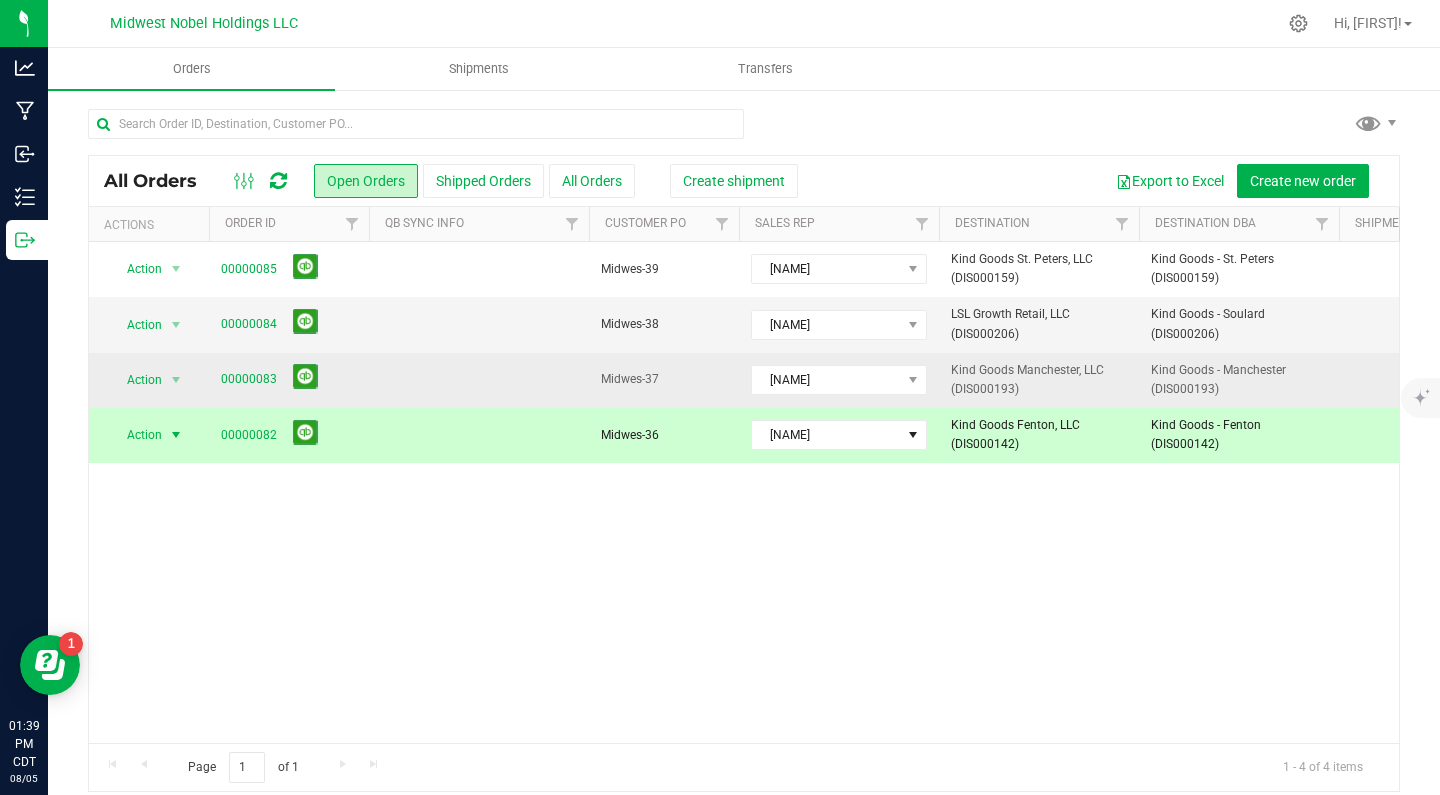 drag, startPoint x: 1034, startPoint y: 391, endPoint x: 946, endPoint y: 369, distance: 90.70832 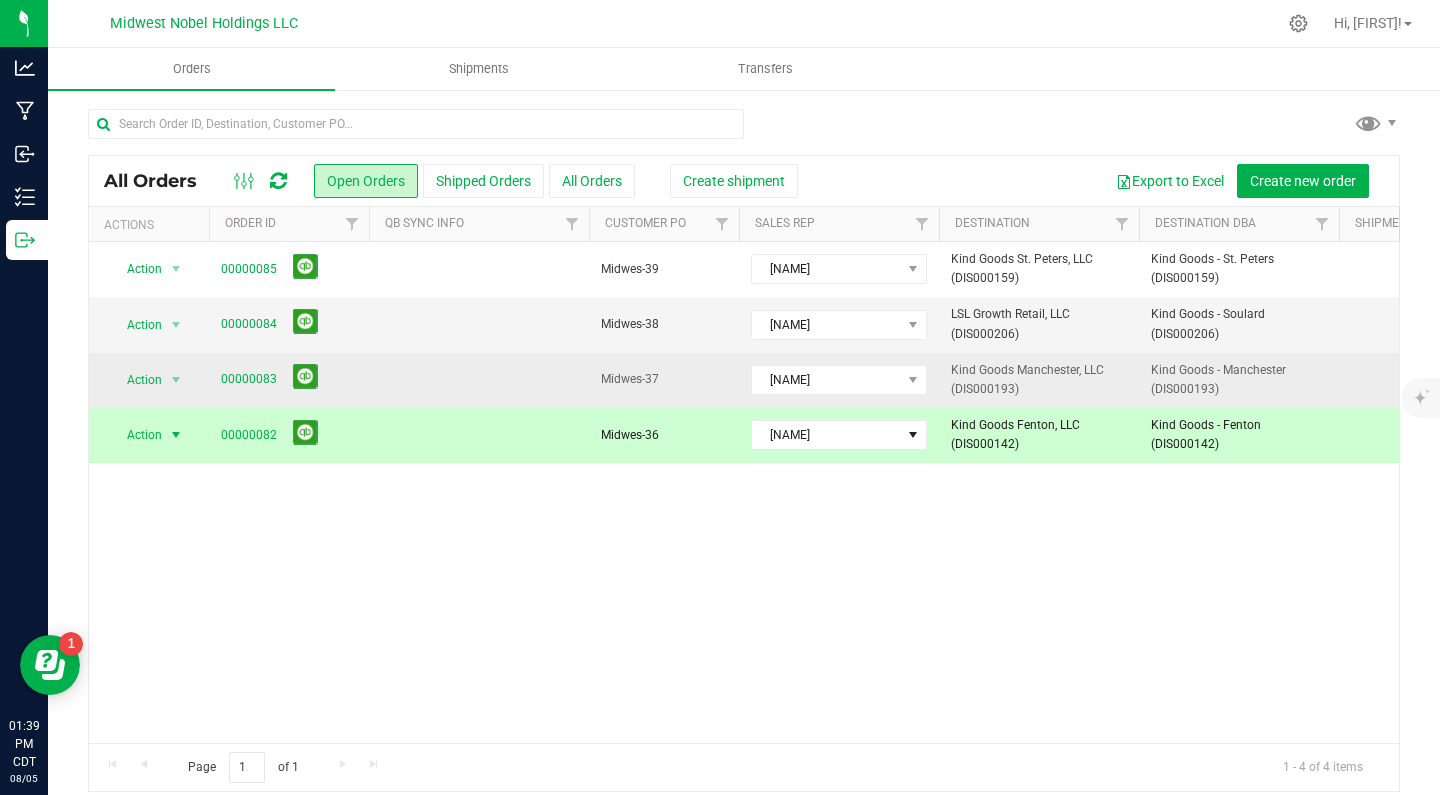 click on "Kind Goods Manchester, LLC (DIS000193)" at bounding box center (1039, 380) 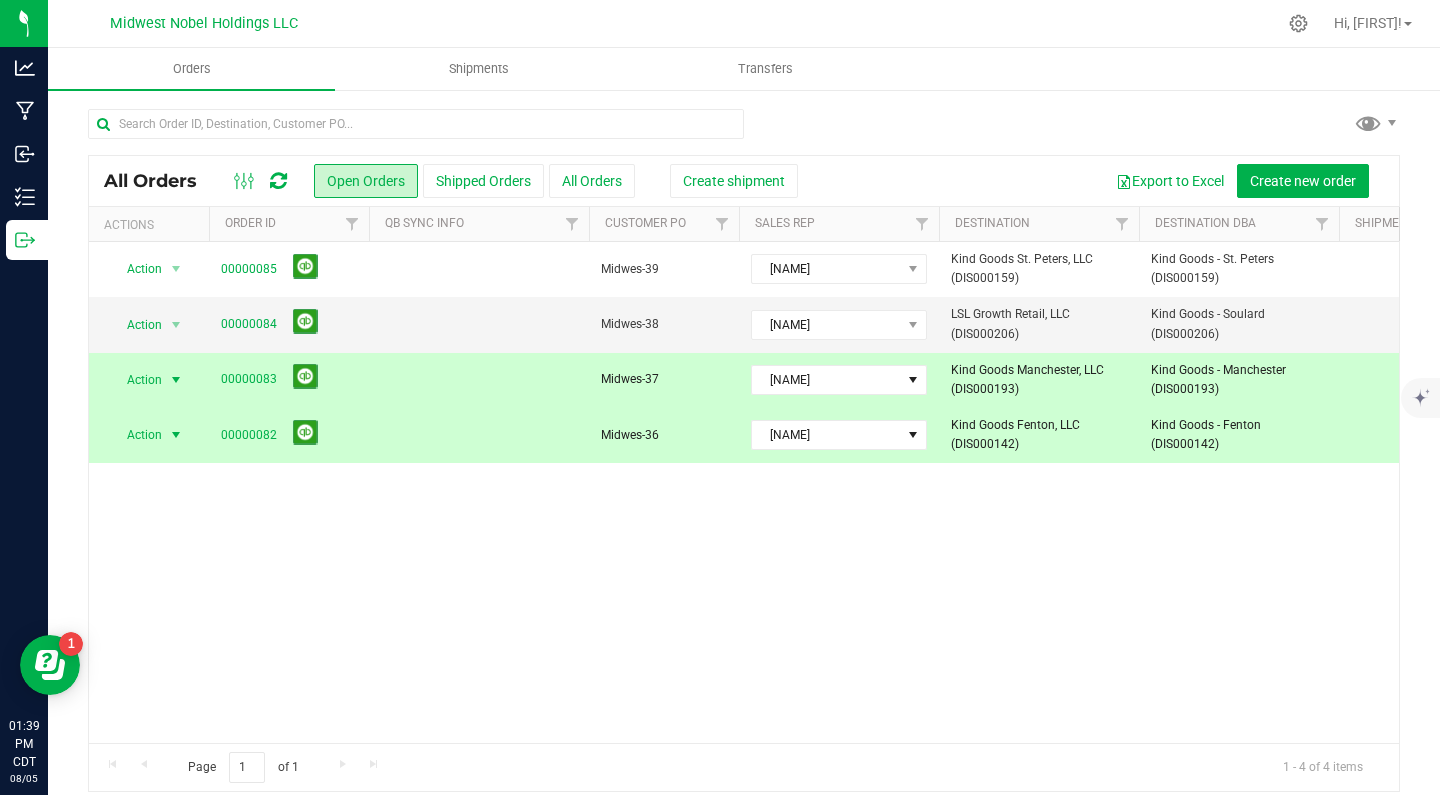 copy on "Kind Goods Manchester, LLC (DIS000193)" 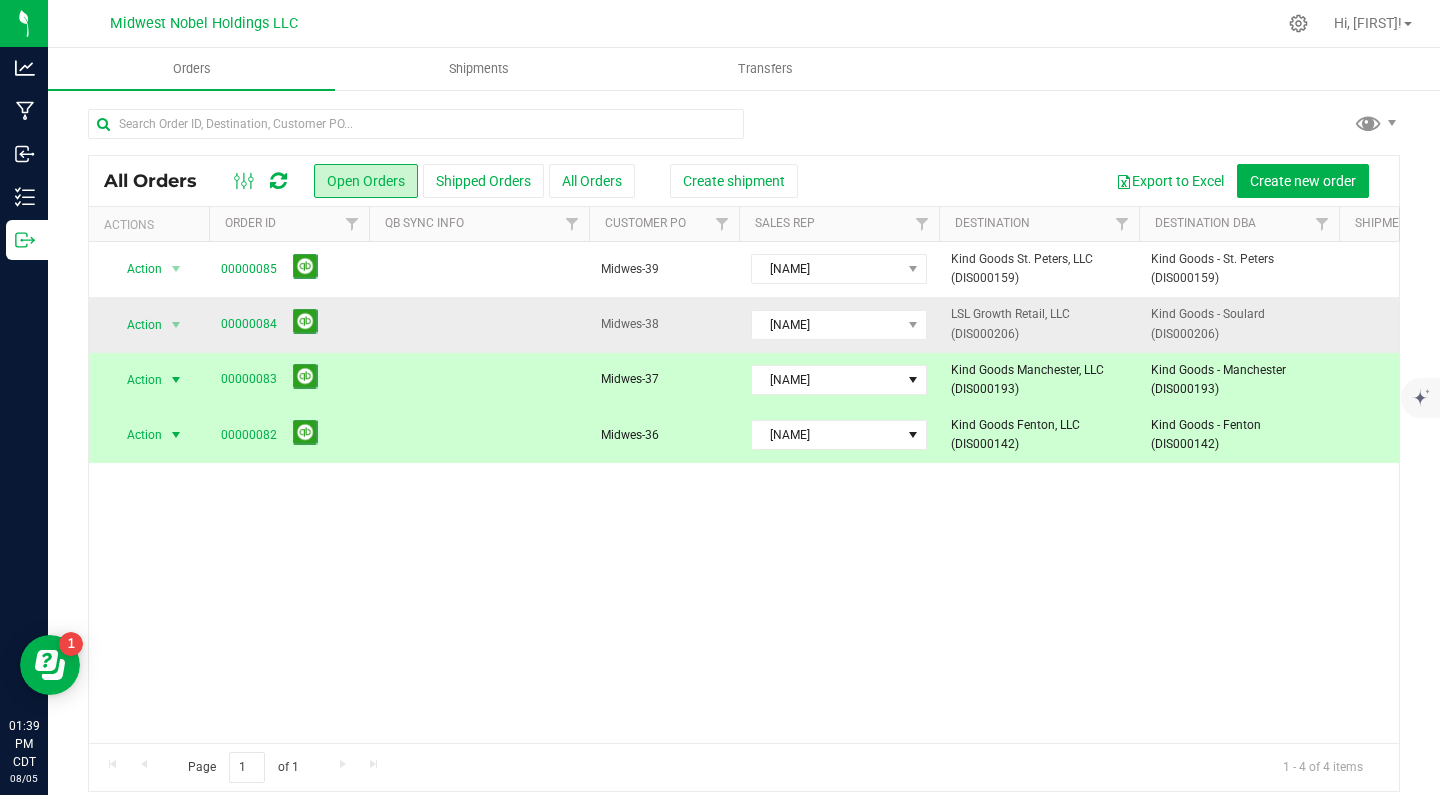 click on "LSL Growth Retail, LLC (DIS000206)" at bounding box center [1039, 324] 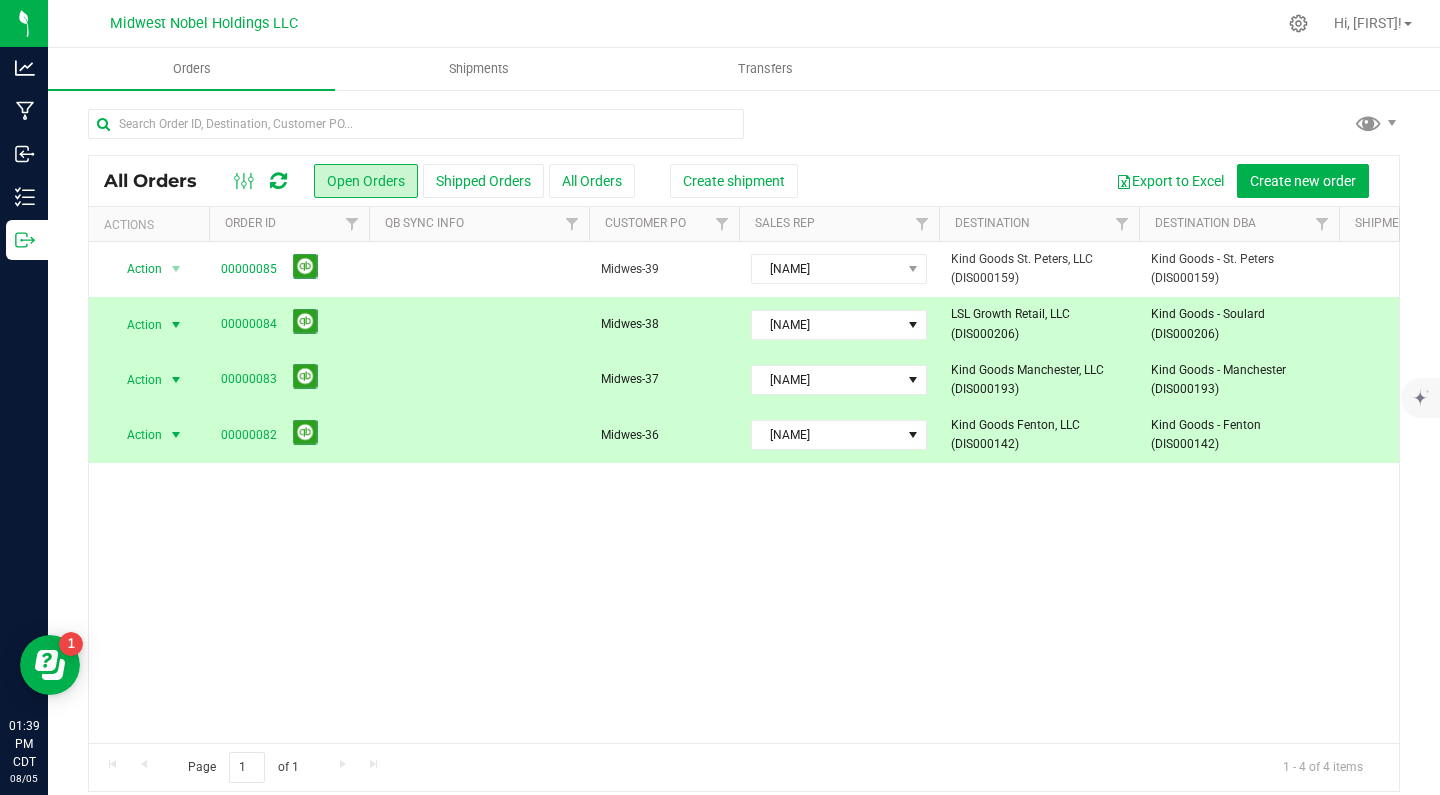 drag, startPoint x: 1023, startPoint y: 332, endPoint x: 948, endPoint y: 312, distance: 77.62087 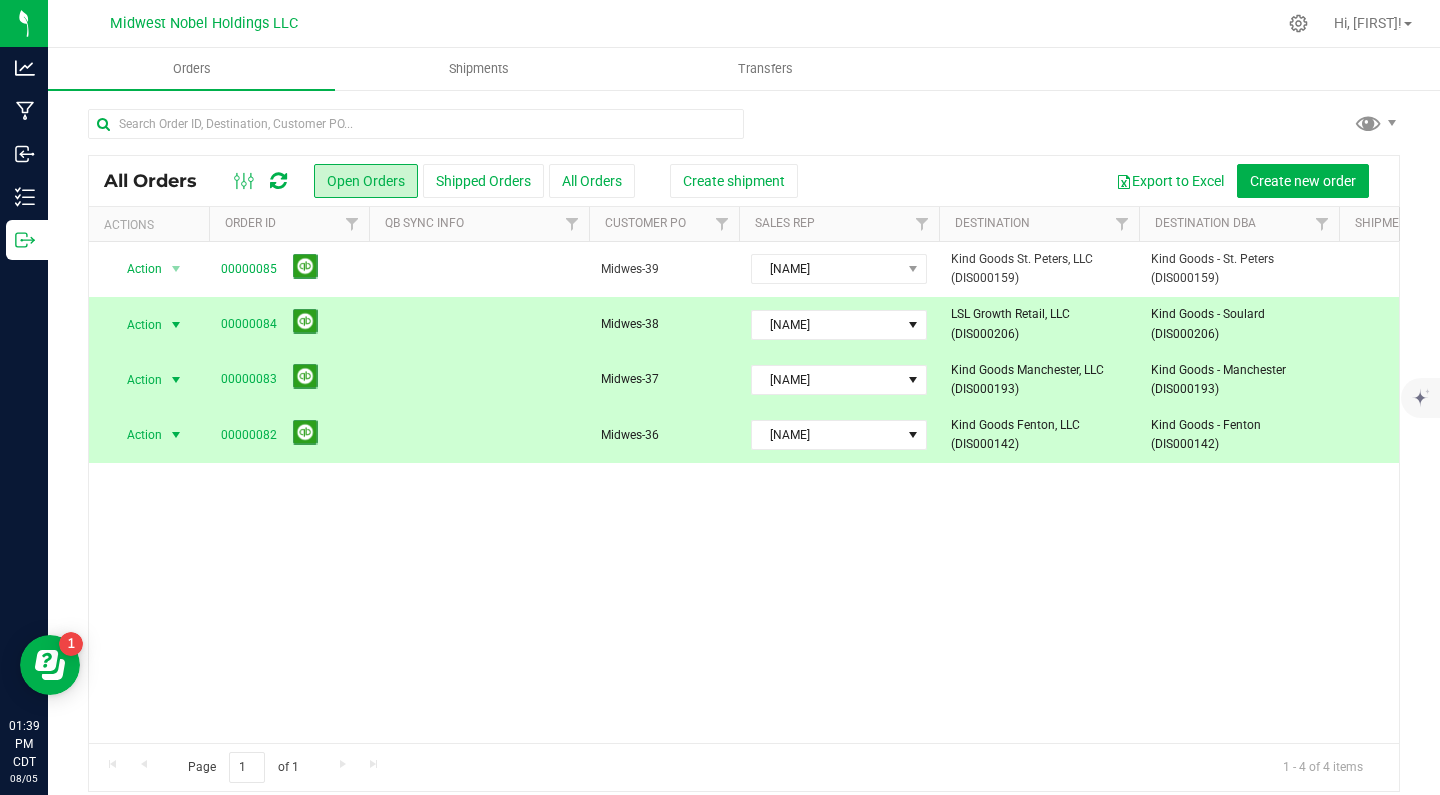 click on "LSL Growth Retail, LLC (DIS000206)" at bounding box center [1039, 324] 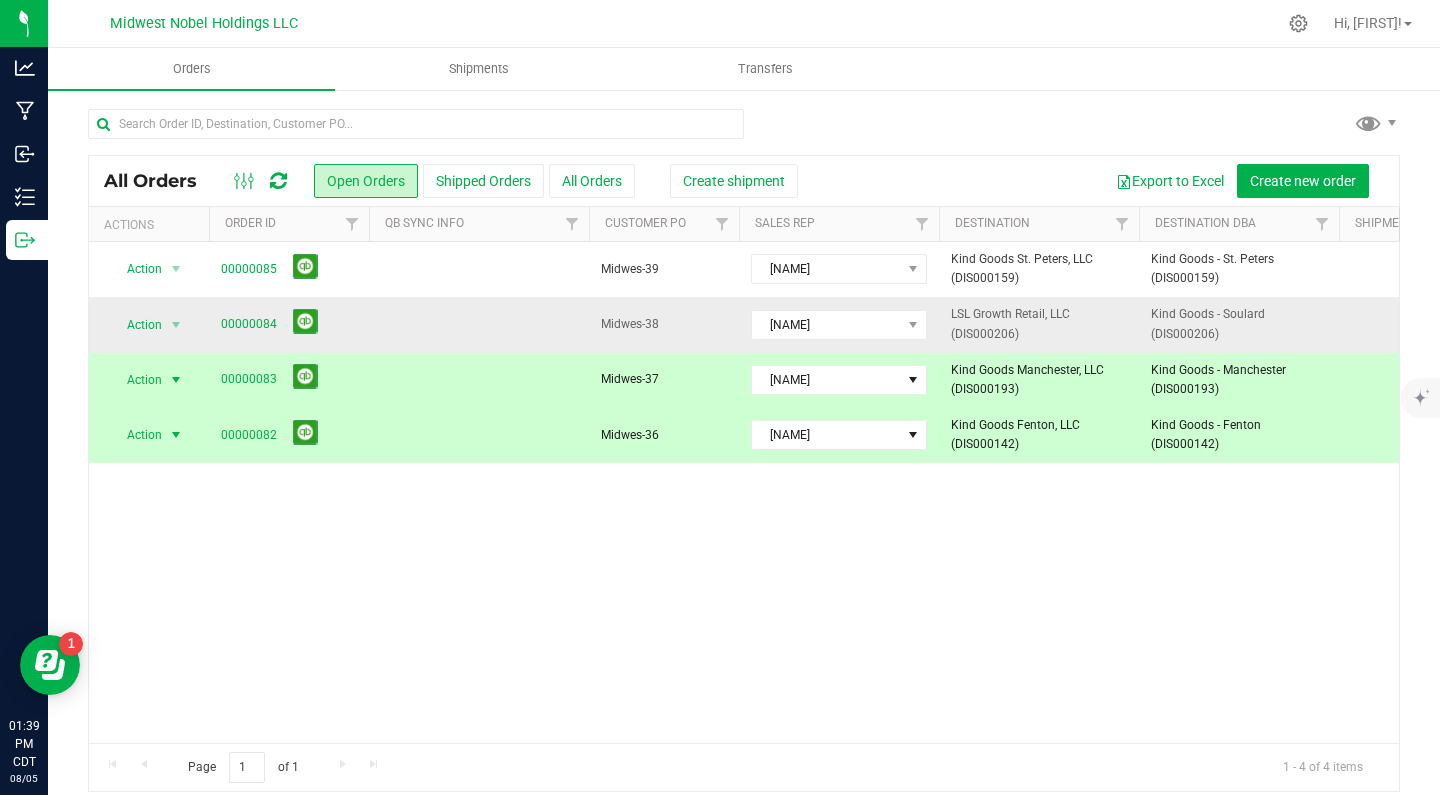 copy on "LSL Growth Retail, LLC (DIS000206)" 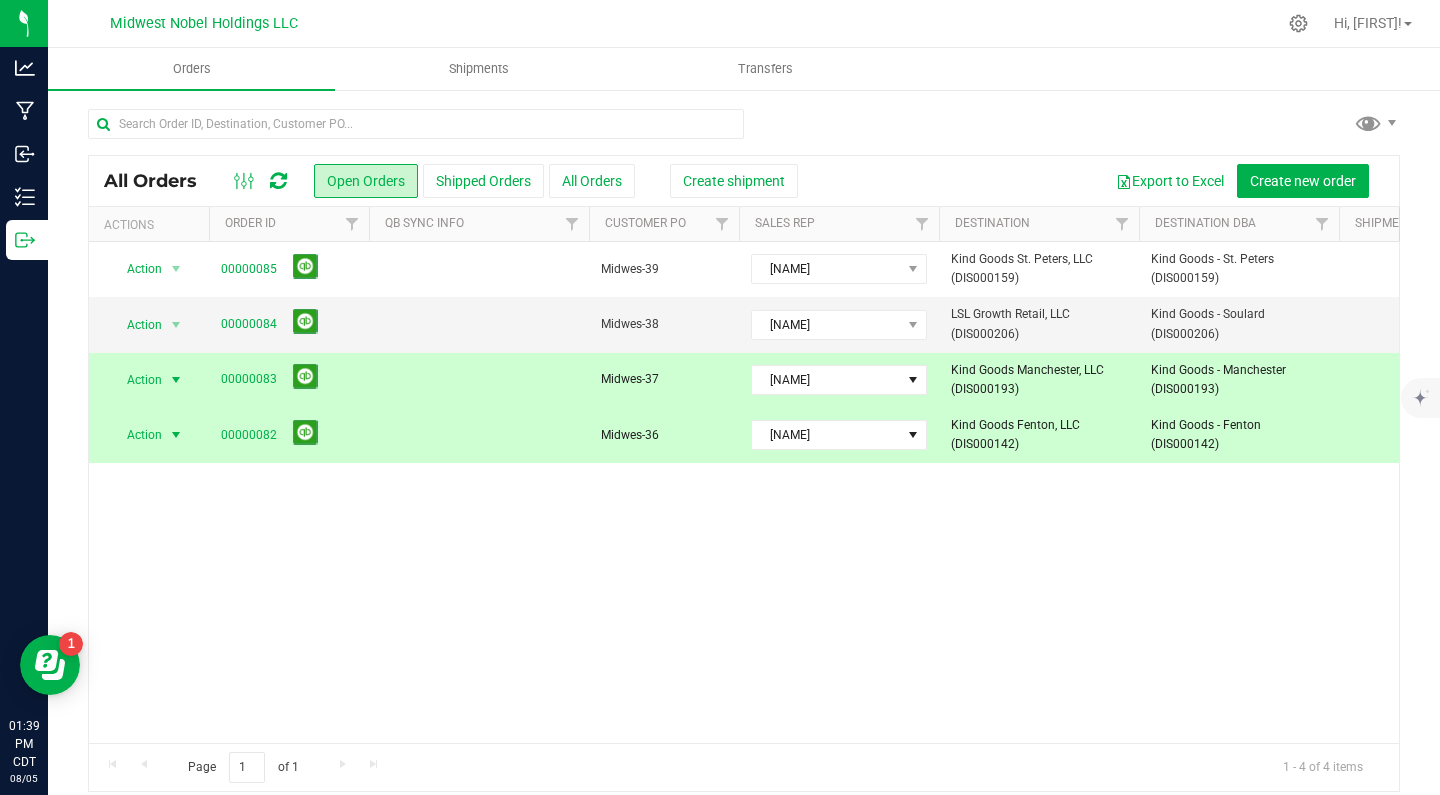 drag, startPoint x: 1027, startPoint y: 390, endPoint x: 946, endPoint y: 367, distance: 84.20214 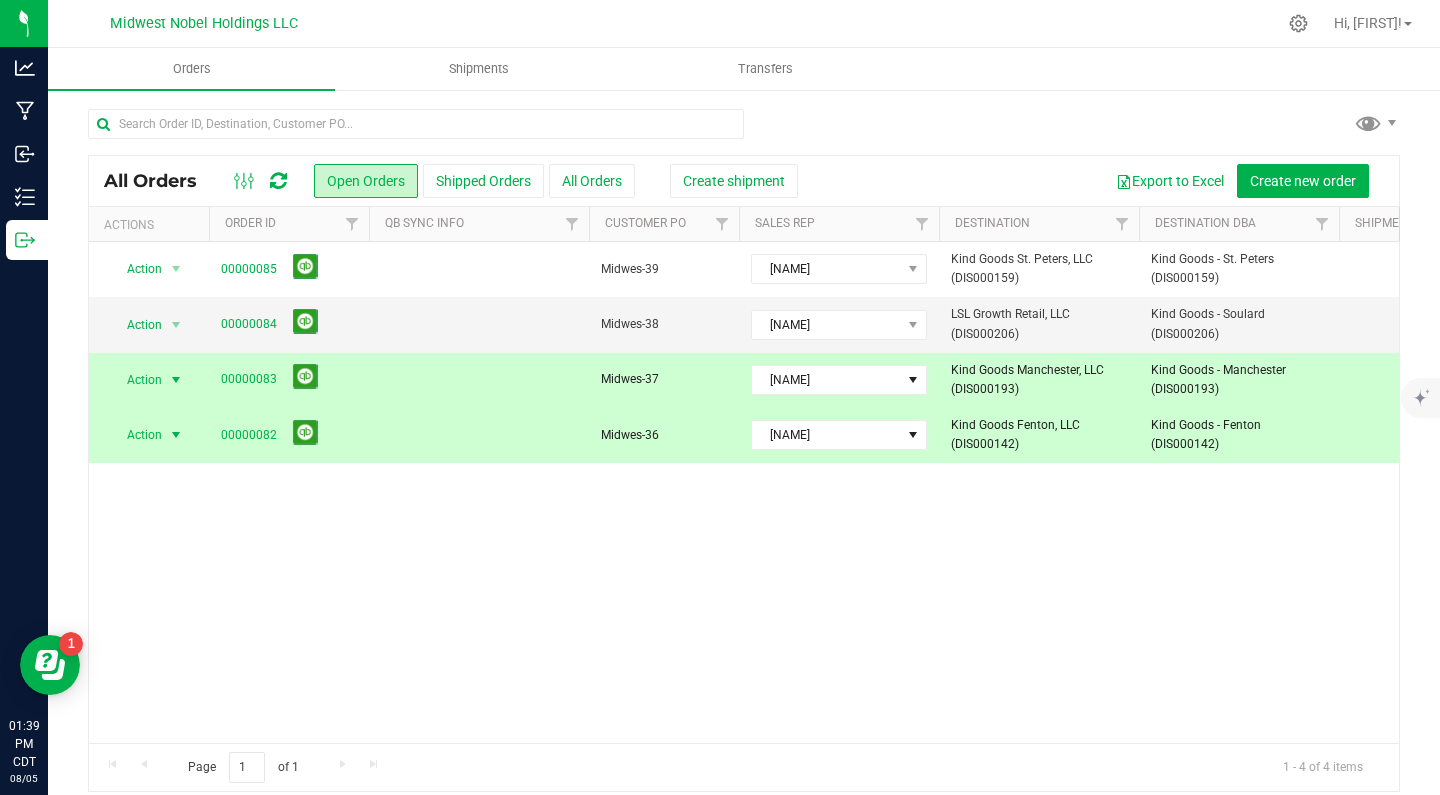 click on "Kind Goods Manchester, LLC (DIS000193)" at bounding box center [1039, 380] 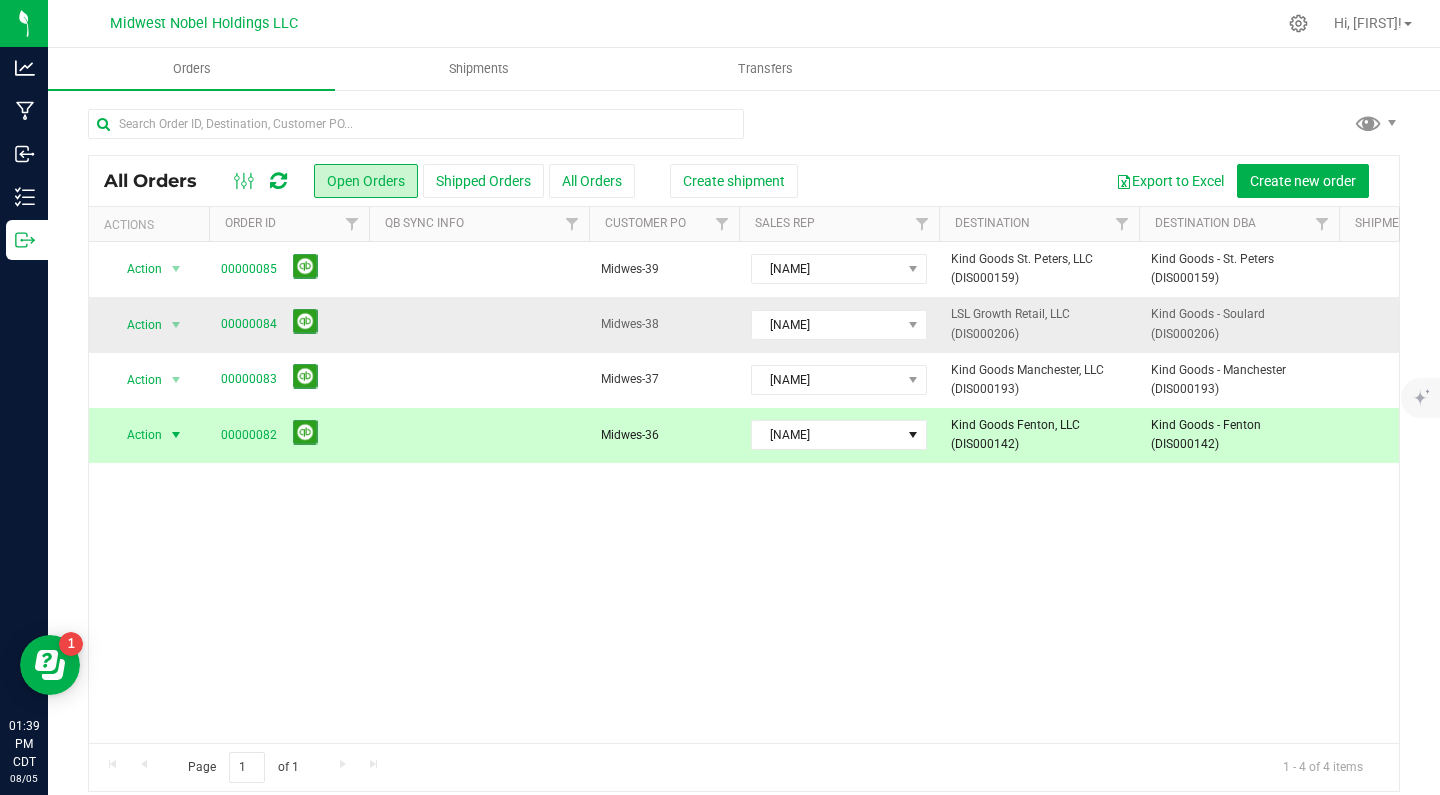click on "LSL Growth Retail, LLC (DIS000206)" at bounding box center (1039, 324) 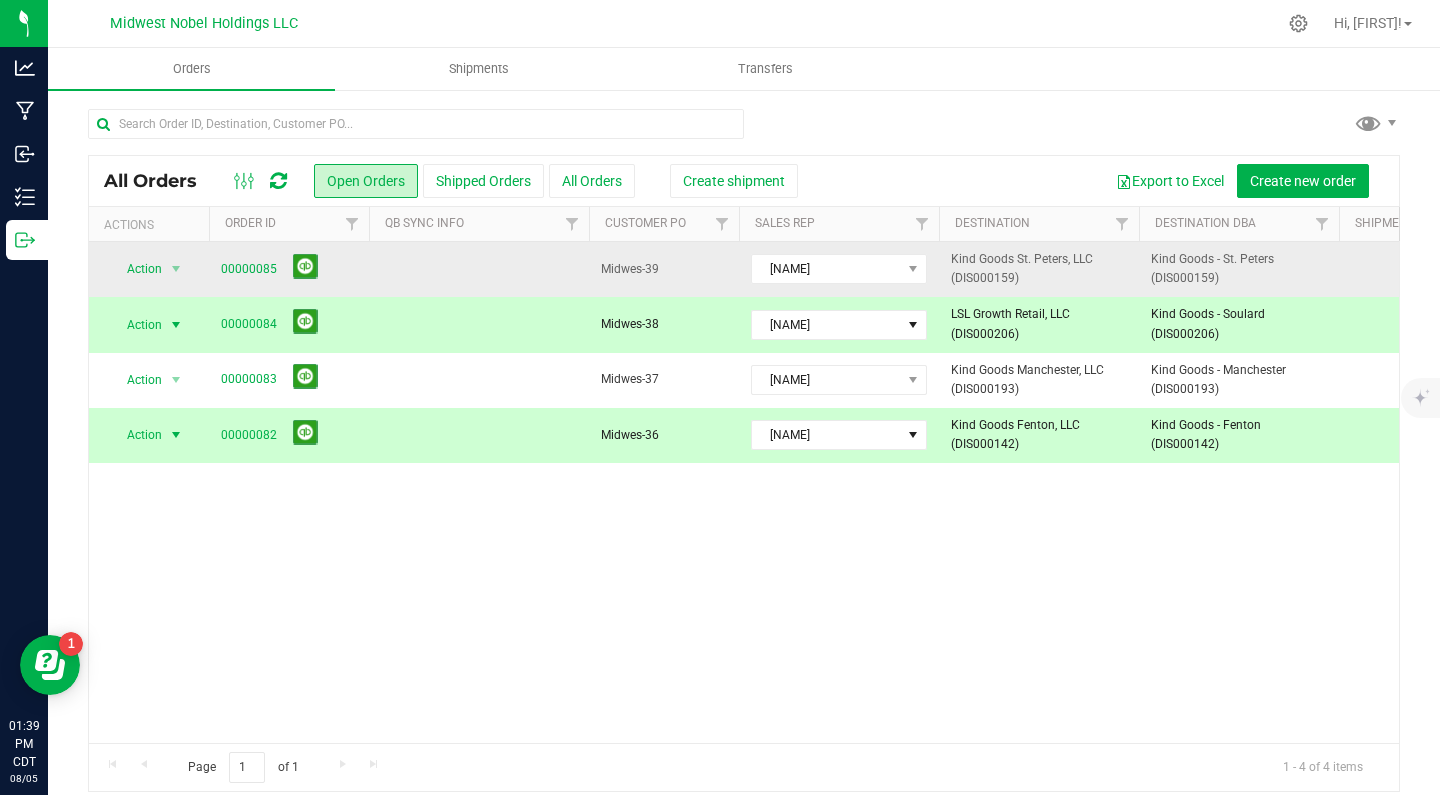 drag, startPoint x: 1030, startPoint y: 280, endPoint x: 947, endPoint y: 265, distance: 84.34453 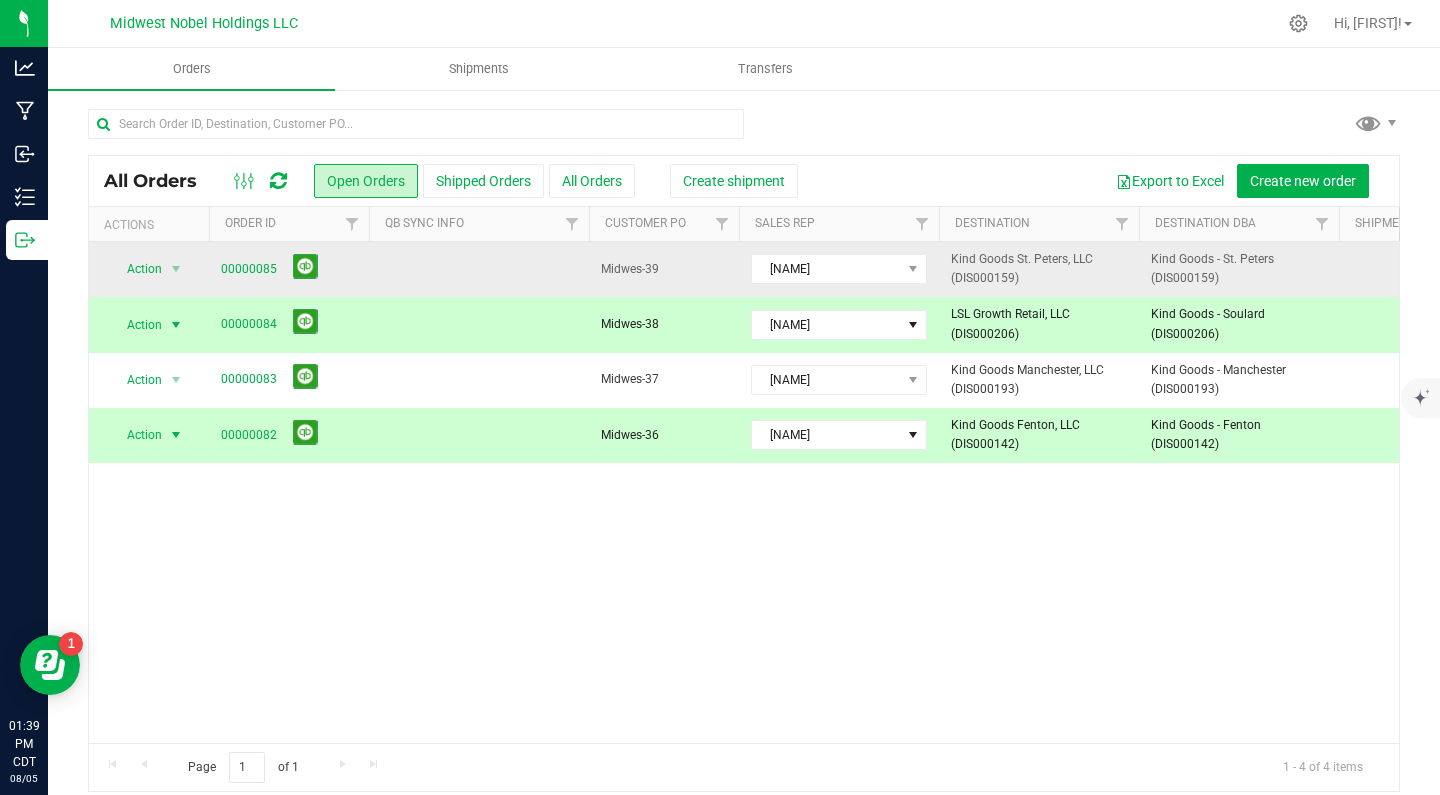 click on "Kind Goods St. Peters, LLC (DIS000159)" at bounding box center [1039, 269] 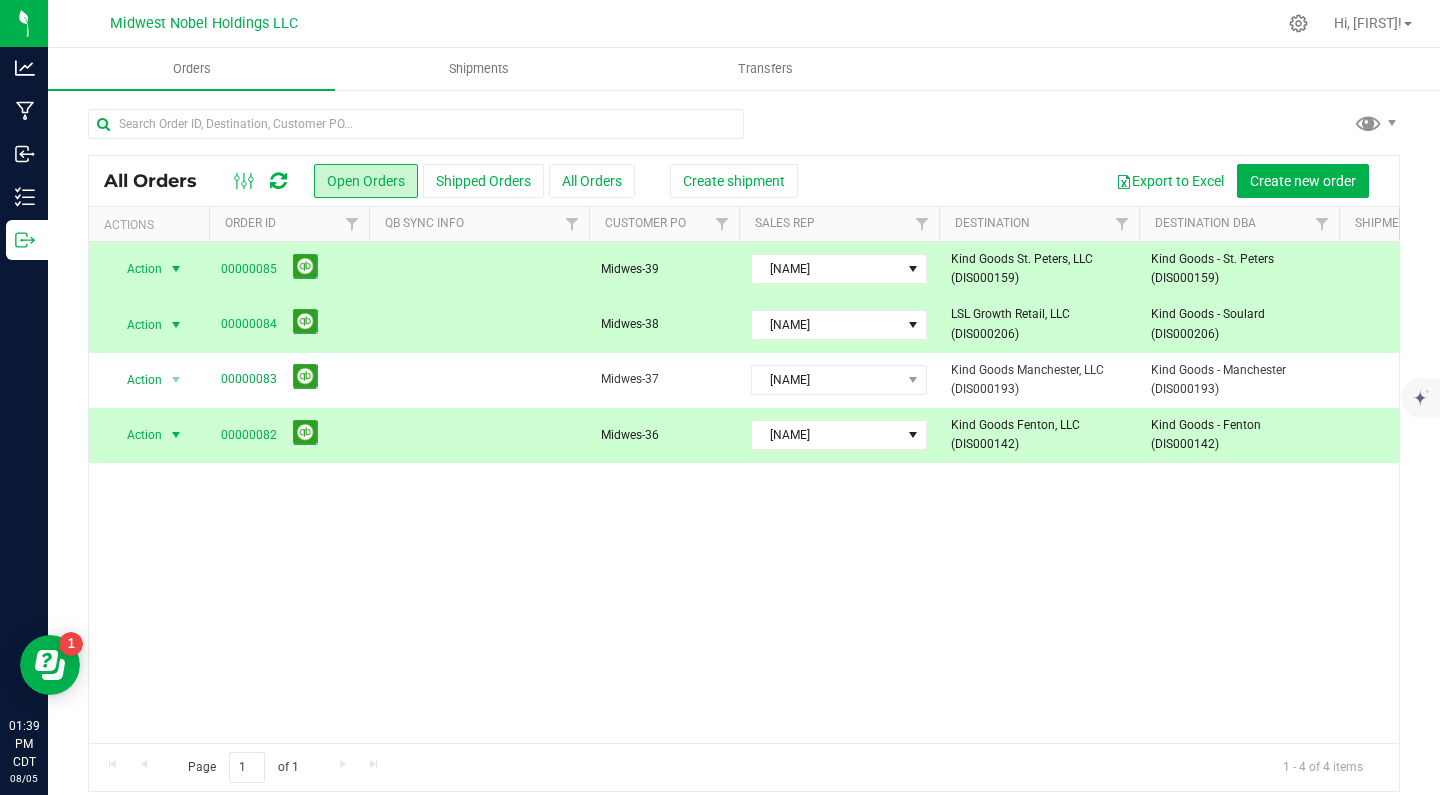 copy on "Kind Goods St. Peters, LLC (DIS000159)" 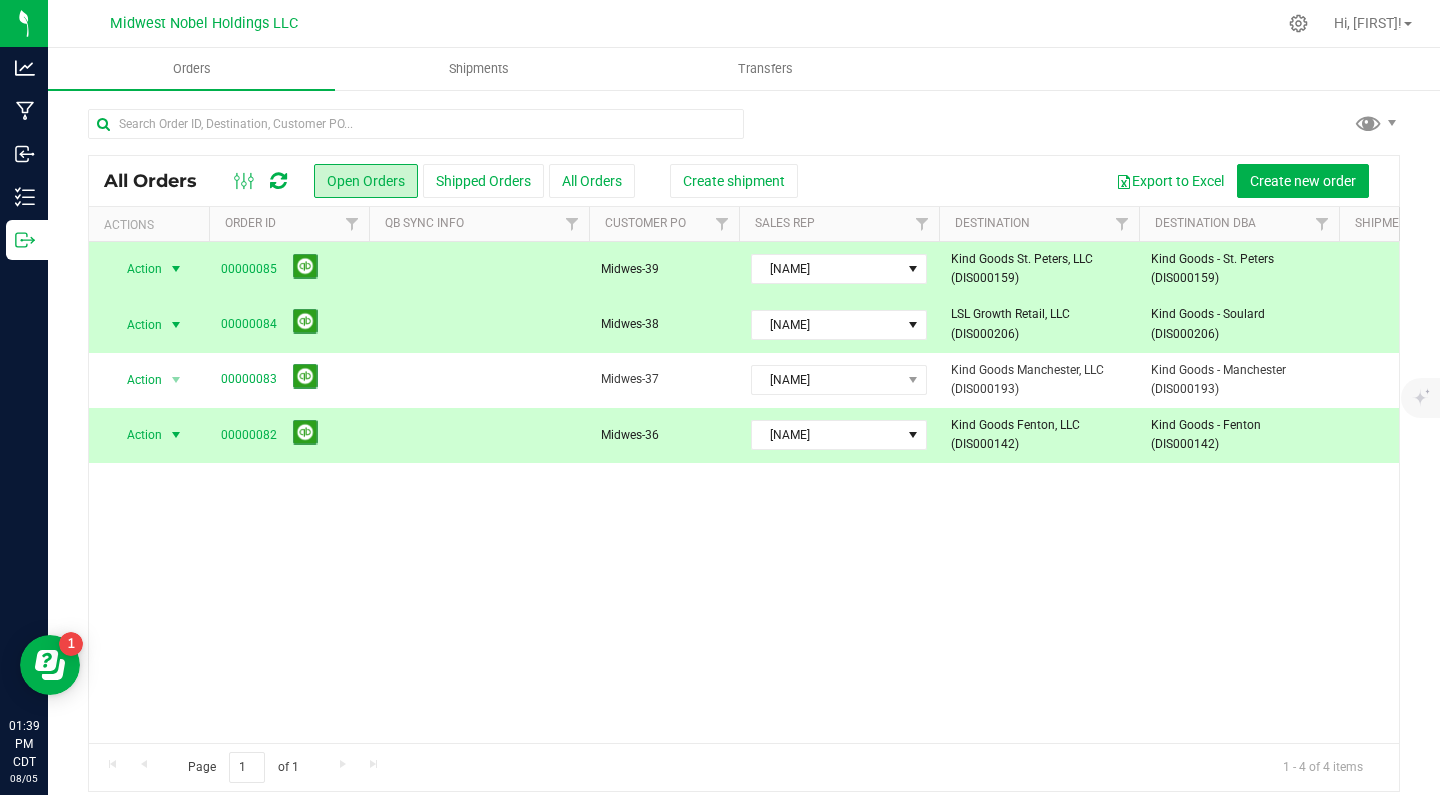 drag, startPoint x: 1025, startPoint y: 440, endPoint x: 942, endPoint y: 418, distance: 85.86617 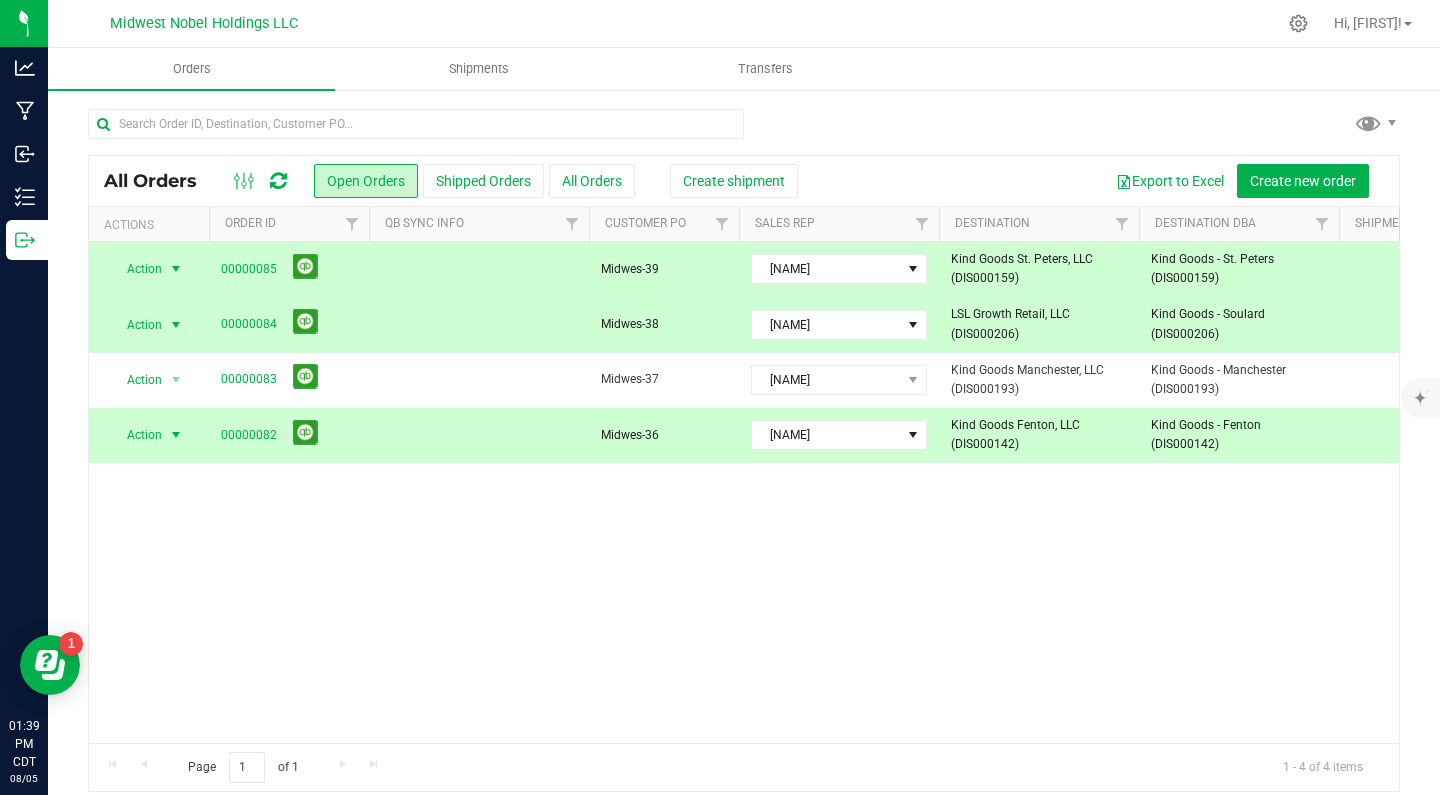 click on "Kind Goods Fenton, LLC (DIS000142)" at bounding box center (1039, 435) 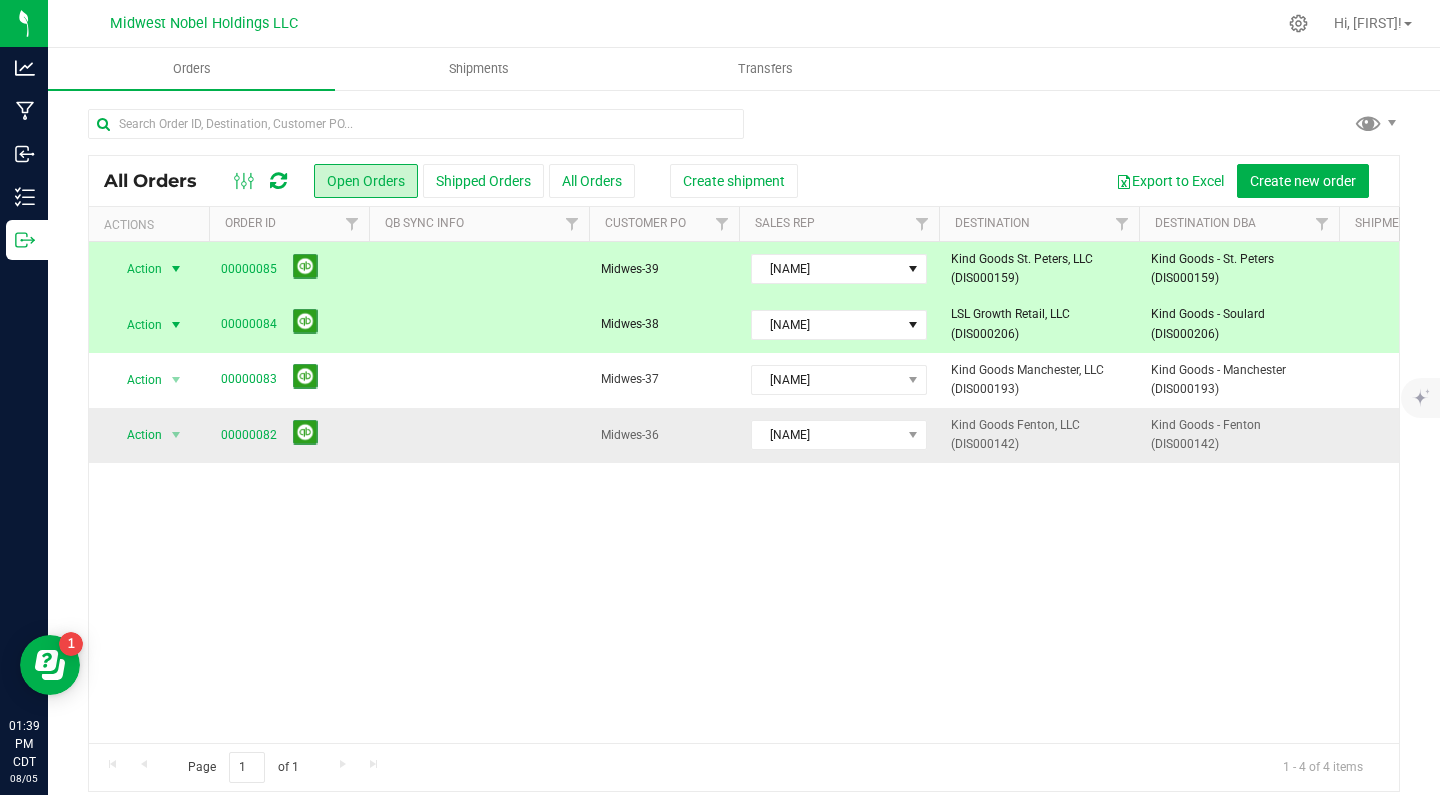 copy on "Kind Goods Fenton, LLC (DIS000142)" 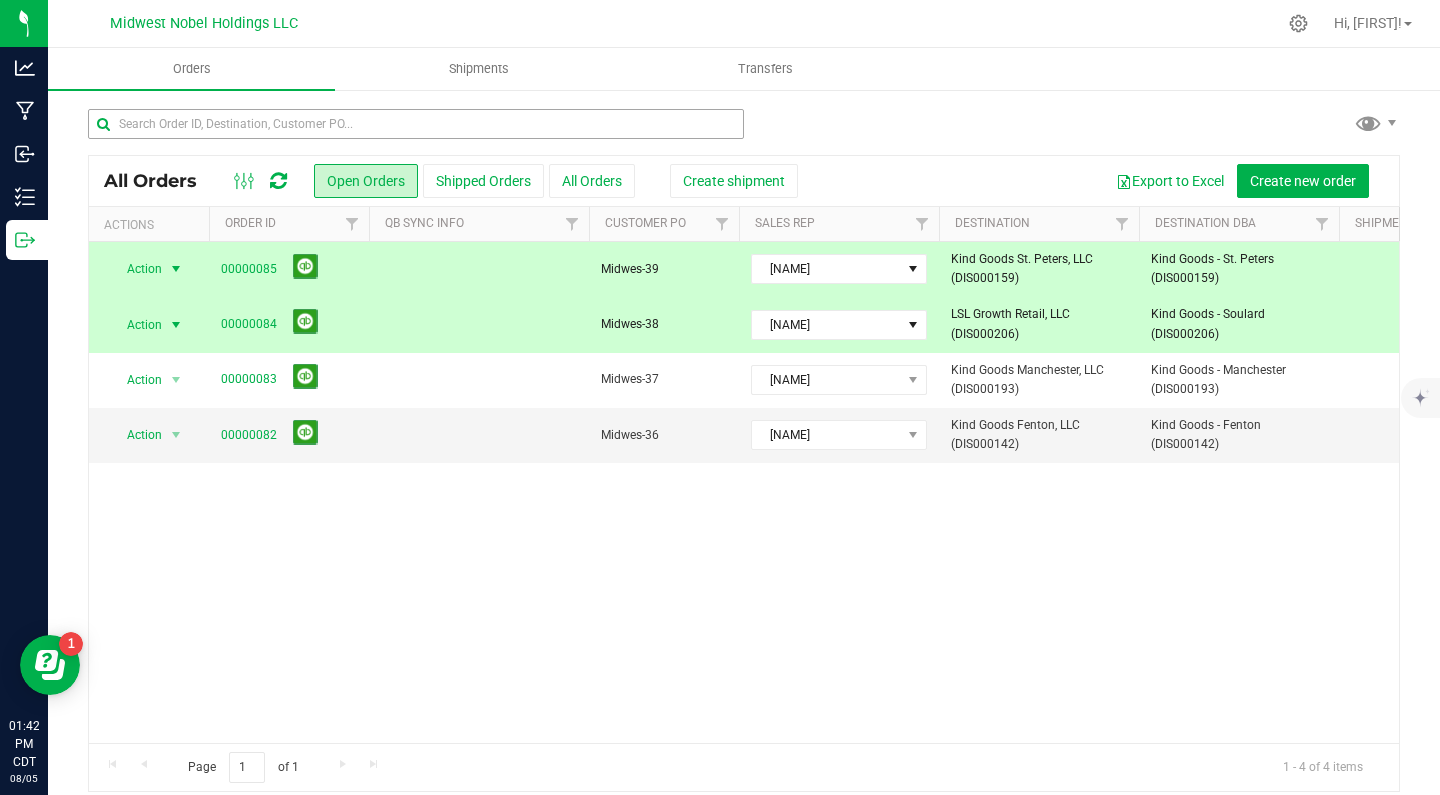 scroll, scrollTop: 0, scrollLeft: 0, axis: both 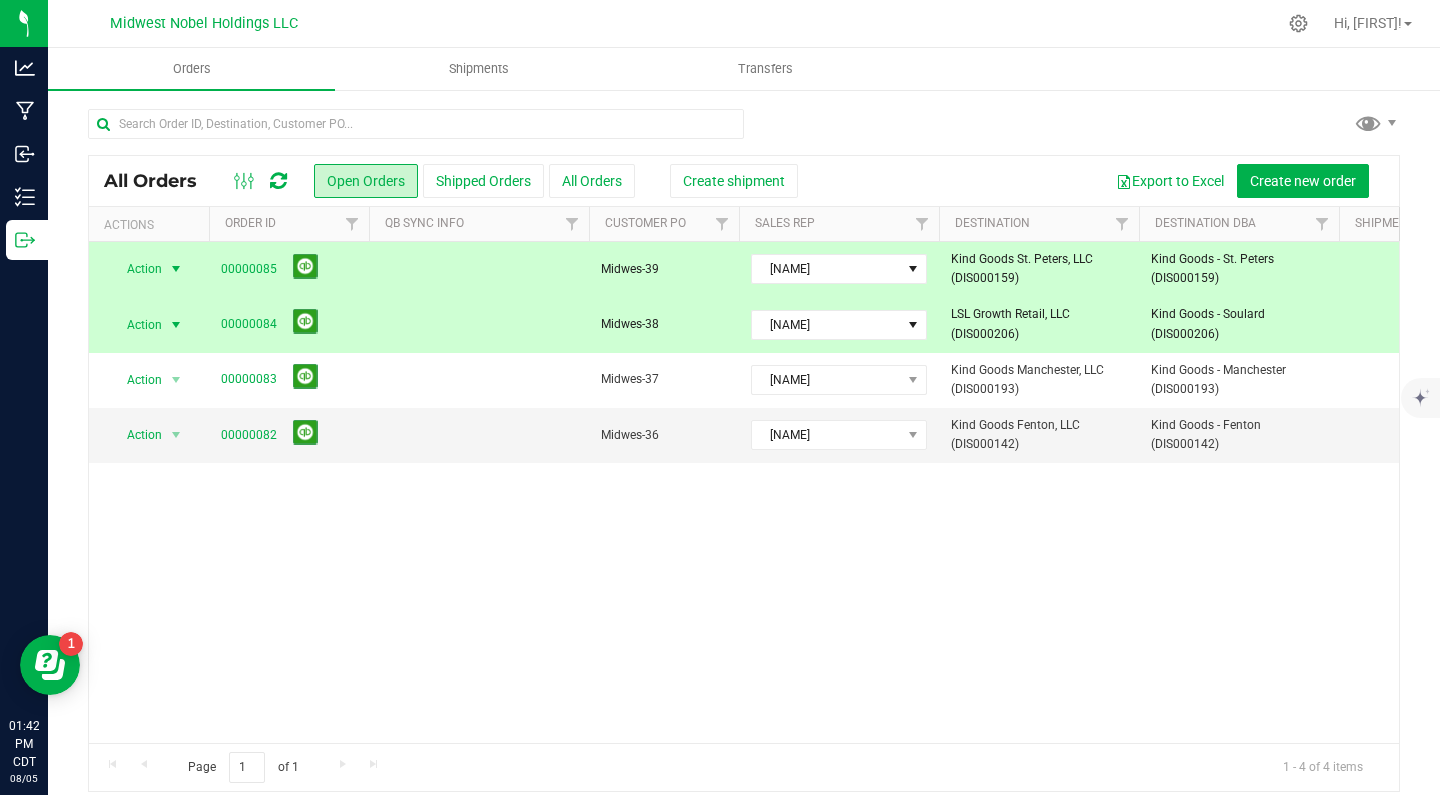click on "[CITY]," at bounding box center [744, 492] 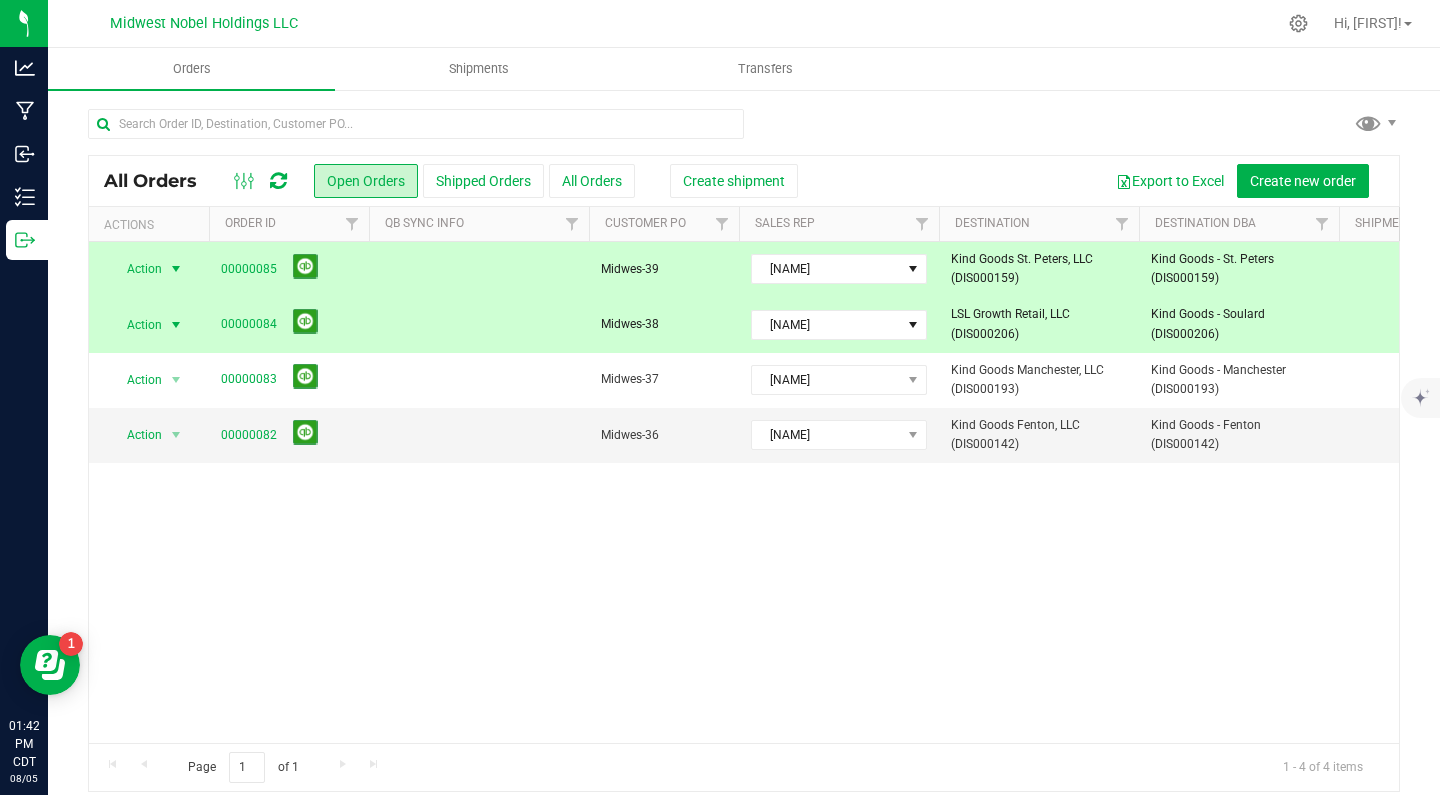 click on "[CITY]," at bounding box center (744, 492) 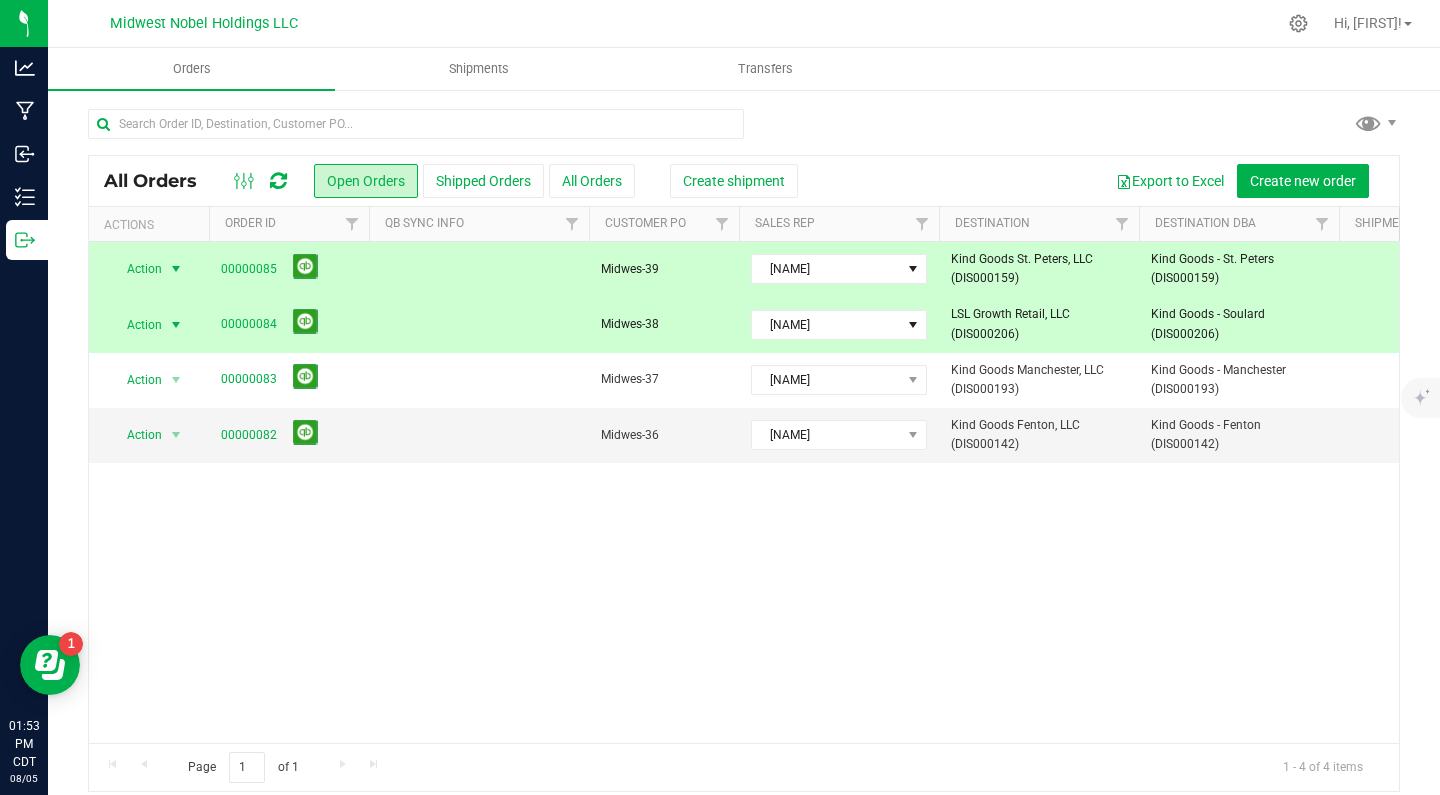 click on "[CITY]," at bounding box center (744, 492) 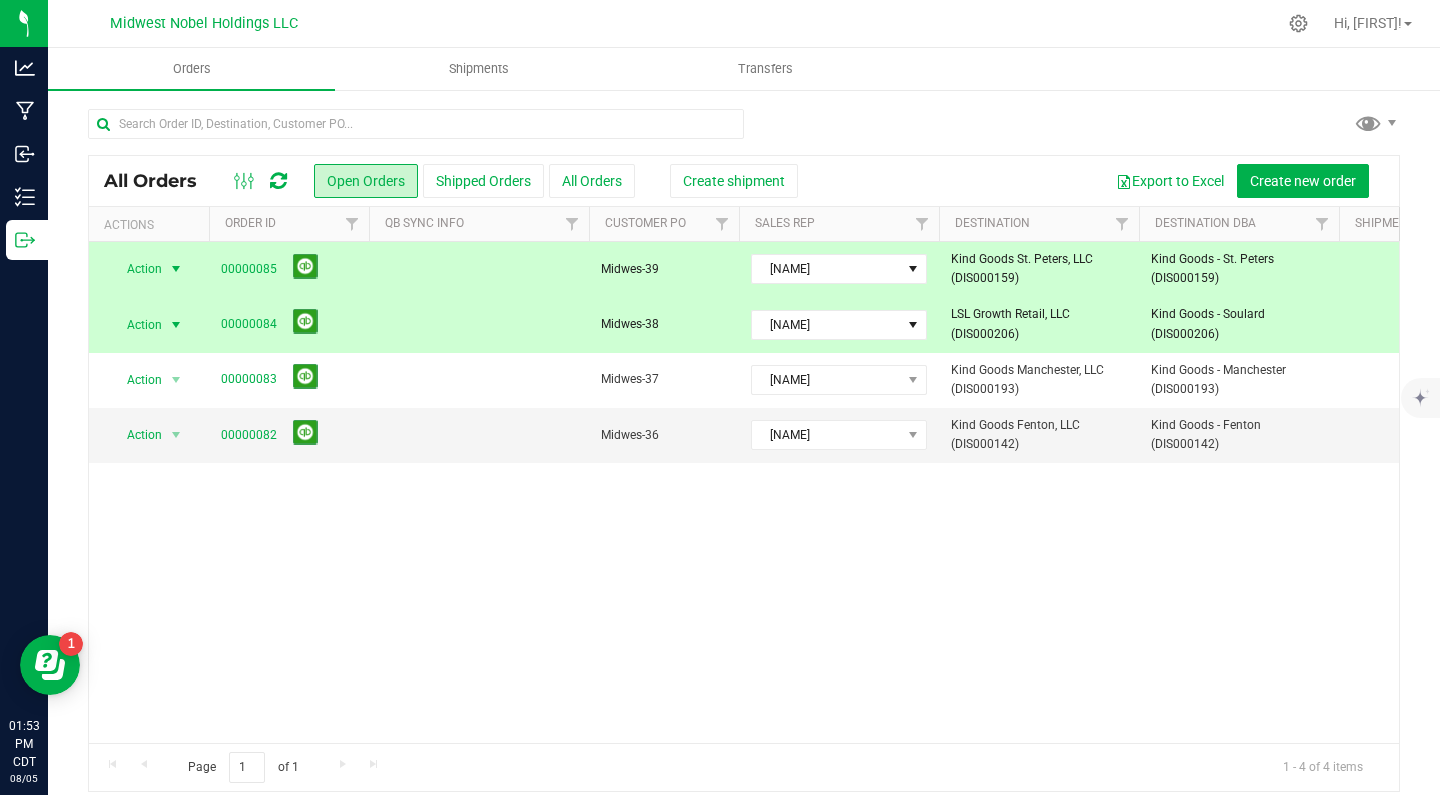 click at bounding box center (479, 269) 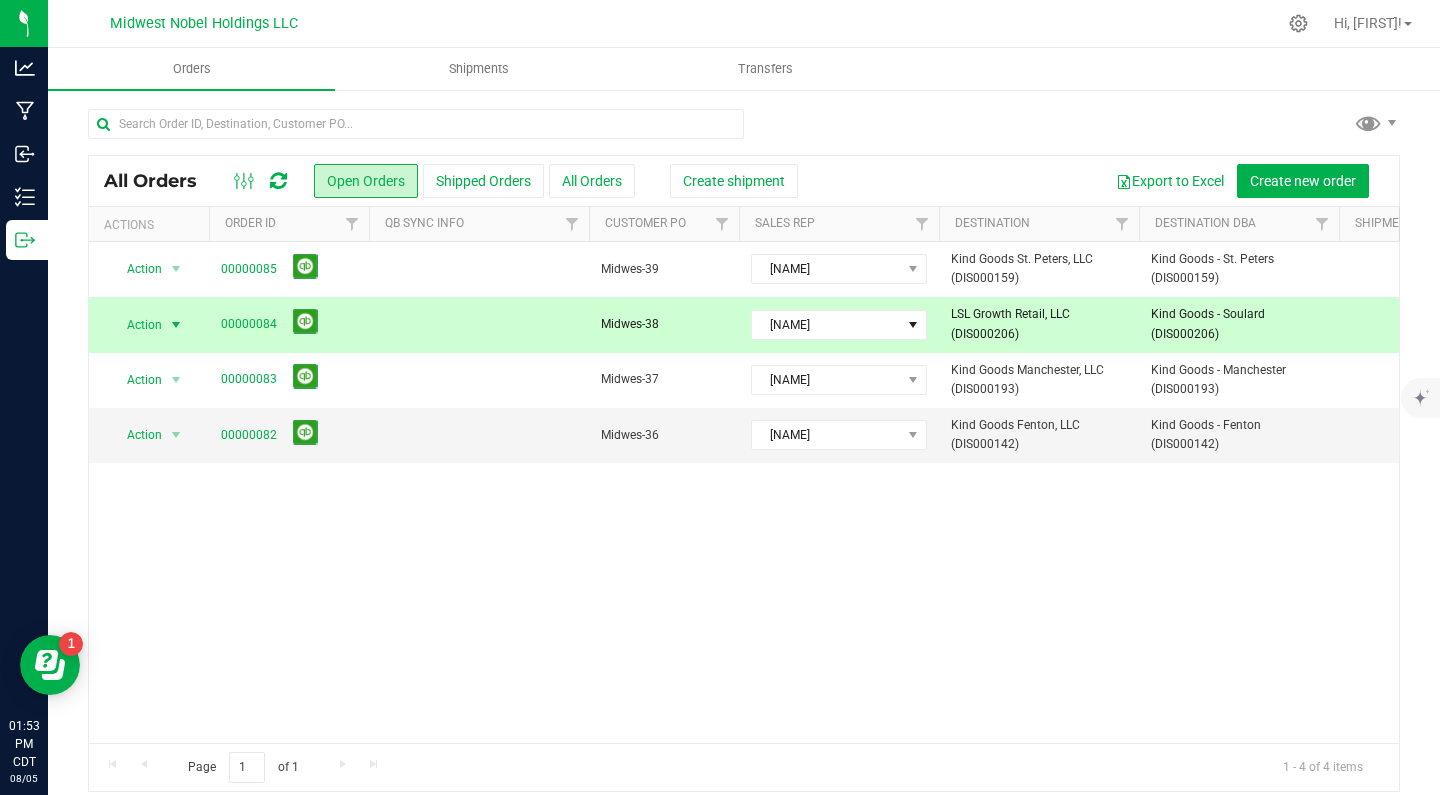 click at bounding box center (479, 324) 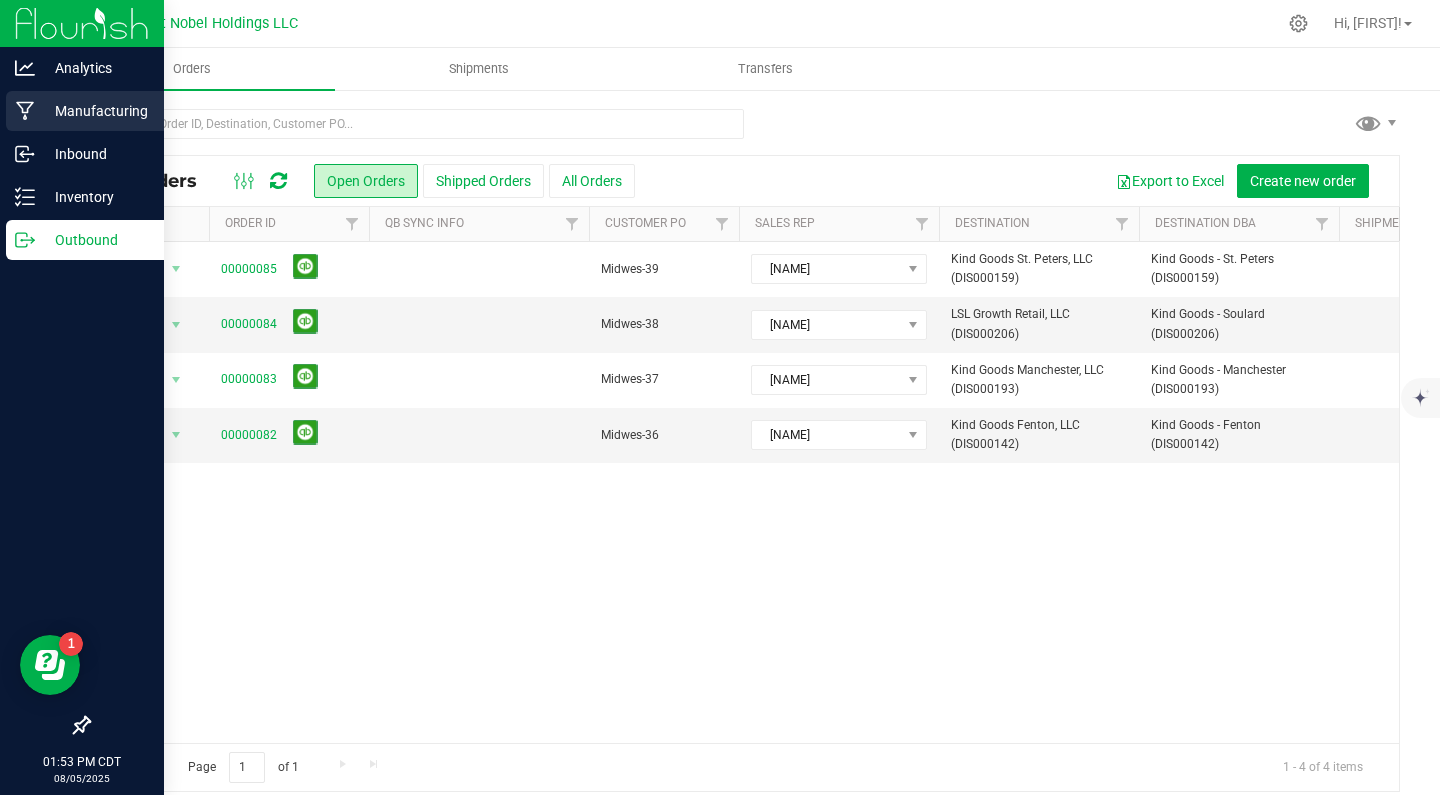 click on "Manufacturing" at bounding box center [95, 111] 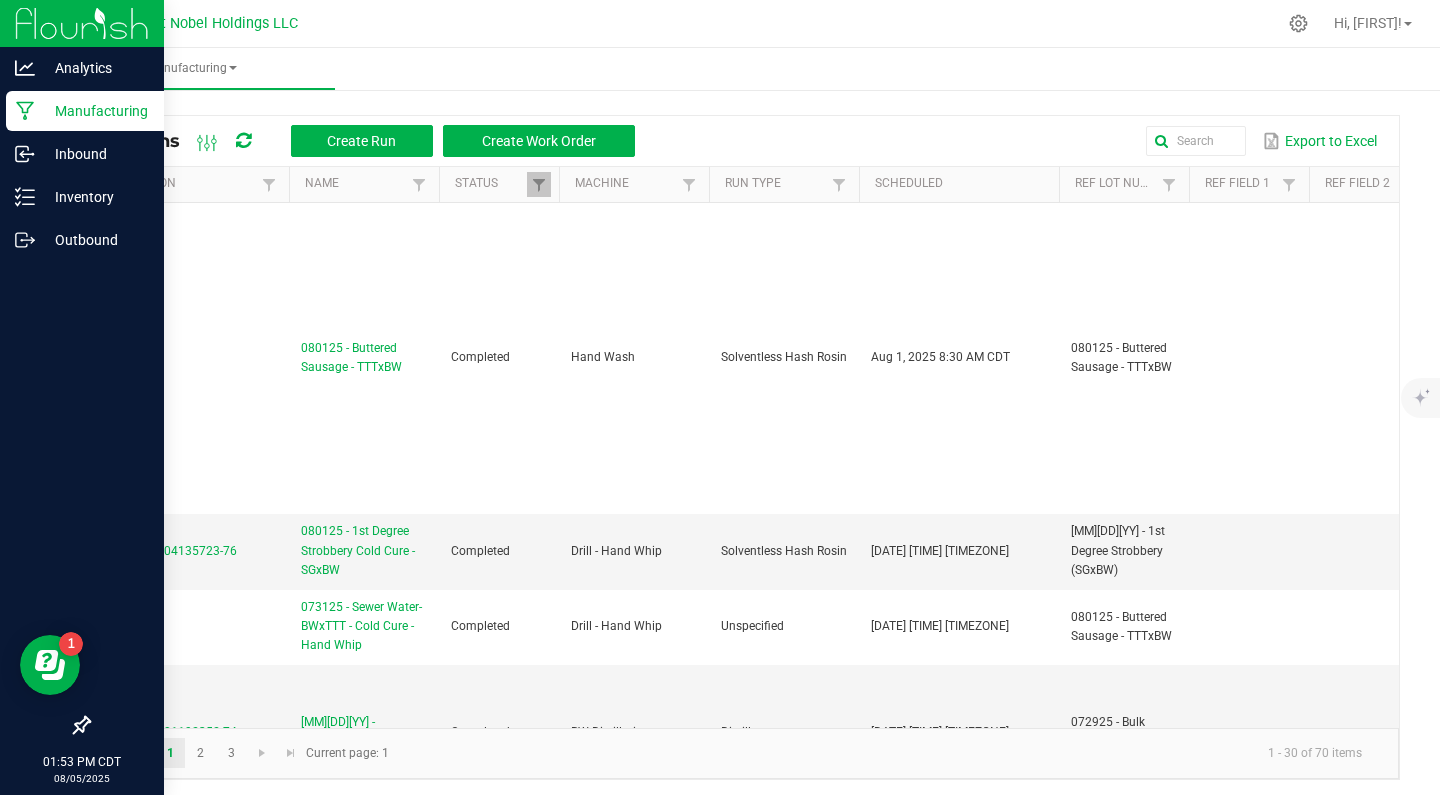 click at bounding box center (817, 23) 